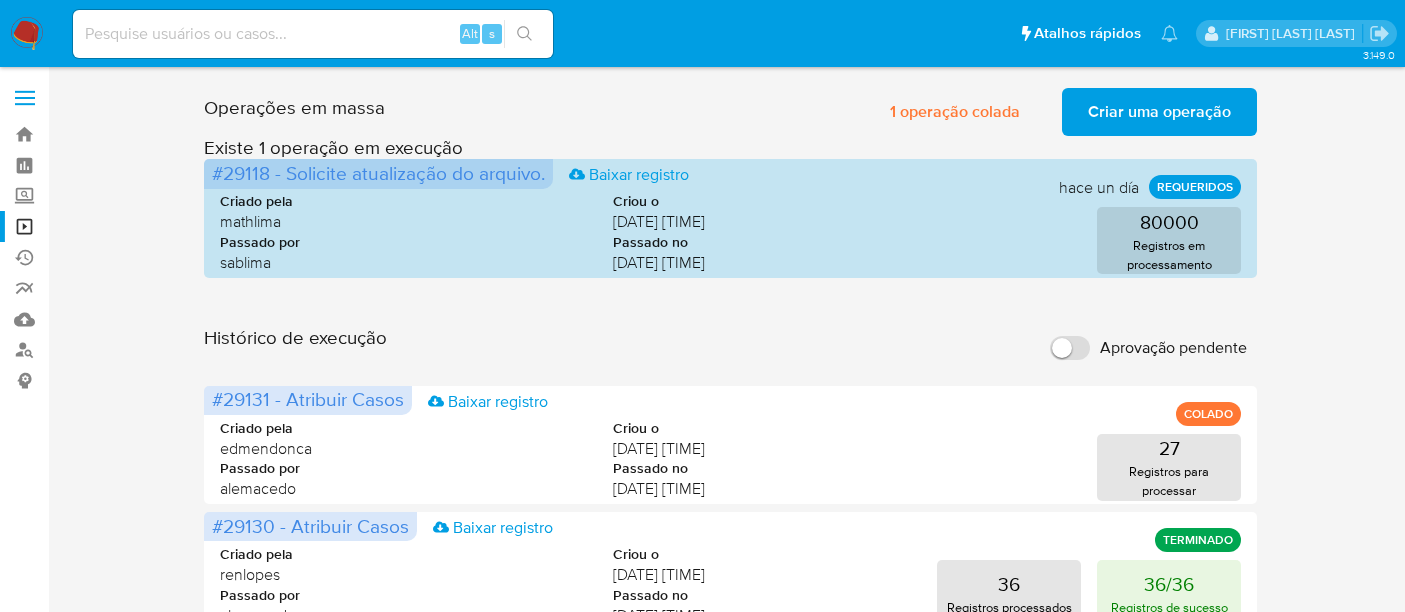 scroll, scrollTop: 333, scrollLeft: 0, axis: vertical 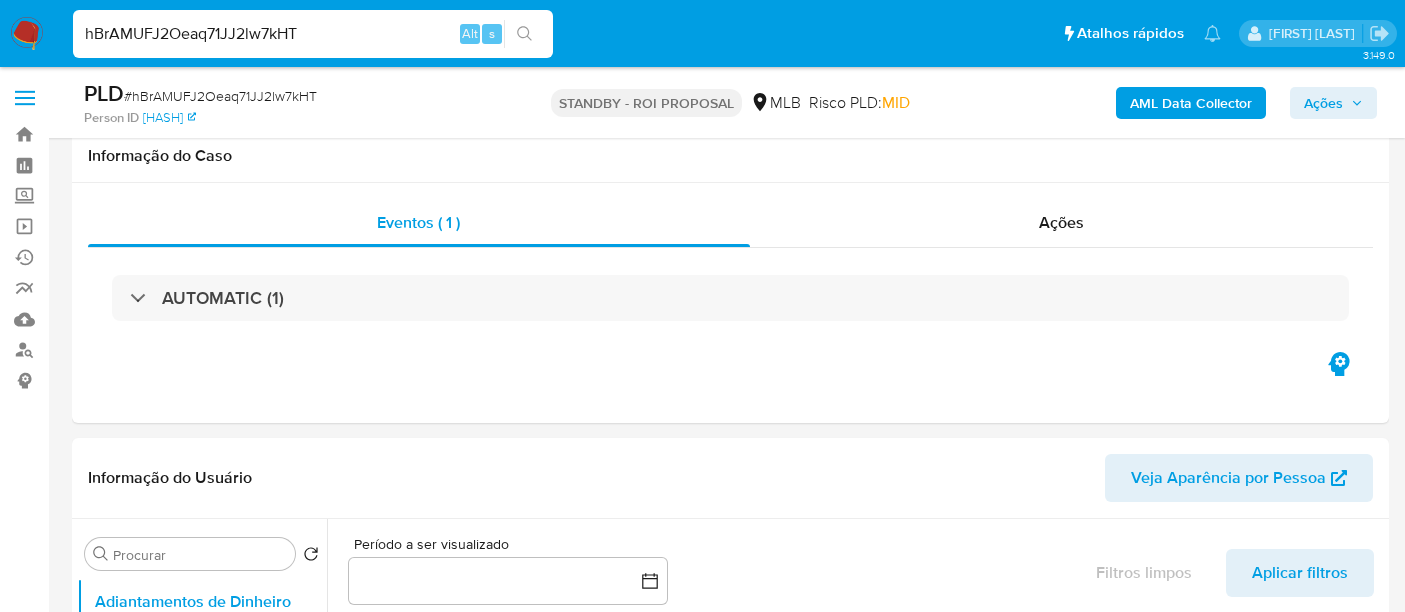 select on "10" 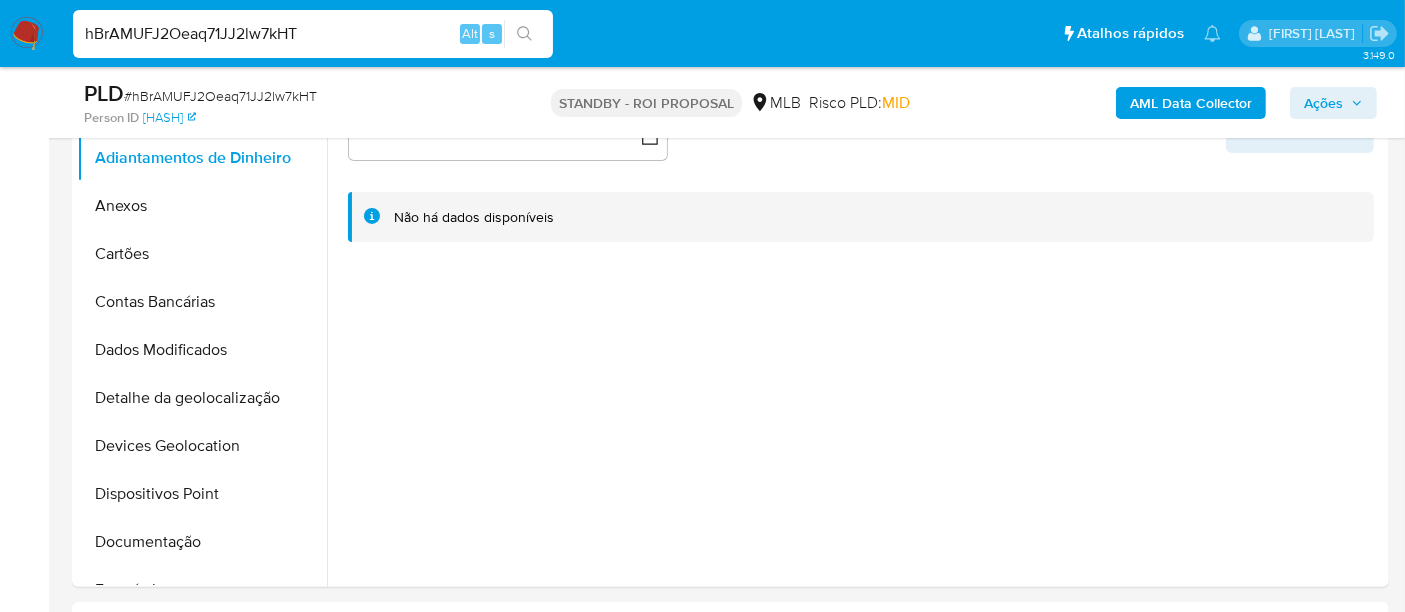 scroll, scrollTop: 333, scrollLeft: 0, axis: vertical 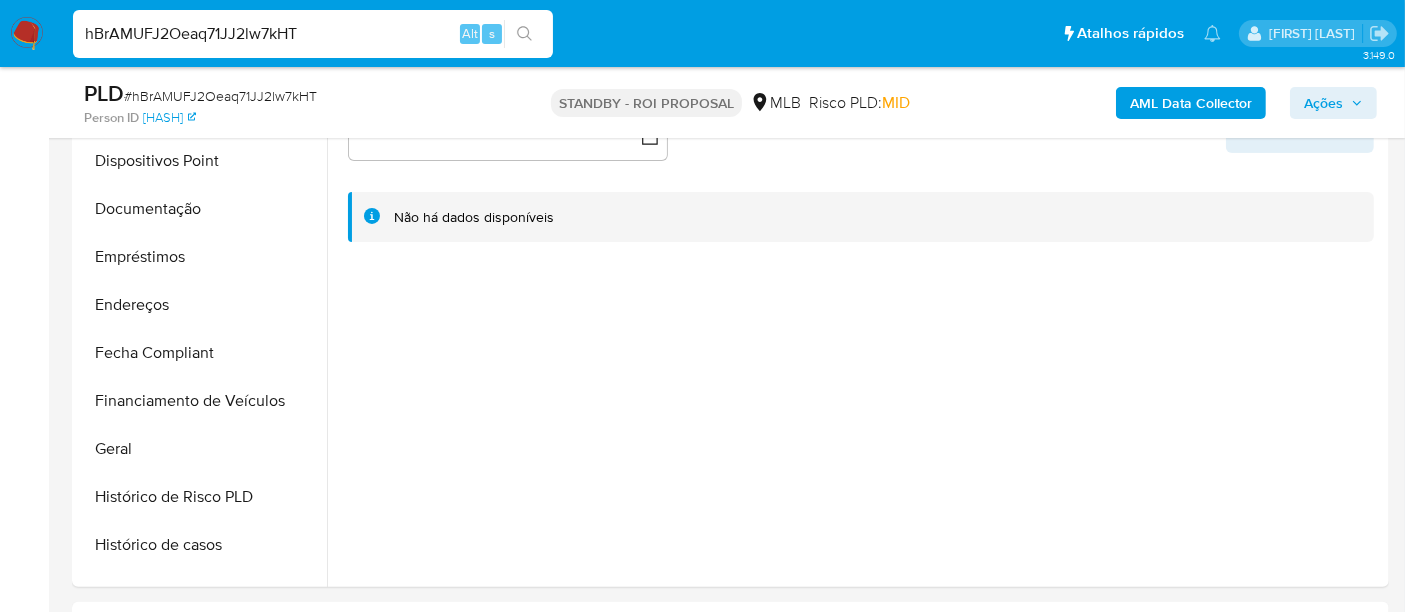 click at bounding box center [27, 34] 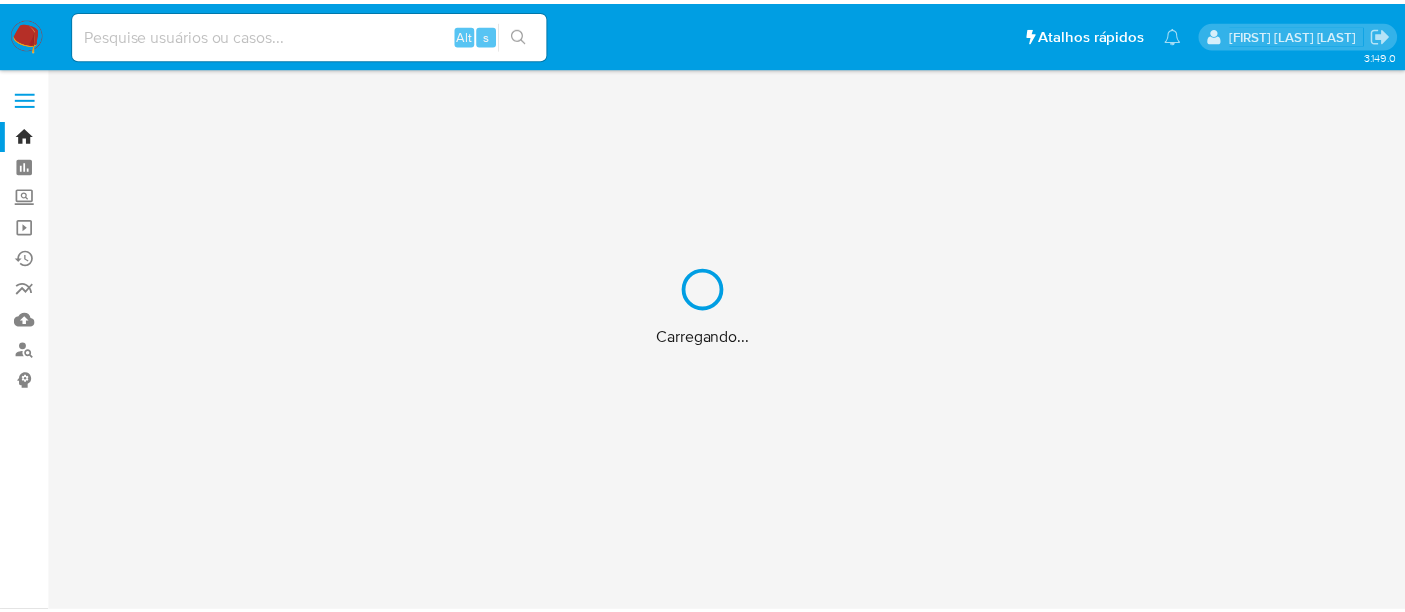 scroll, scrollTop: 0, scrollLeft: 0, axis: both 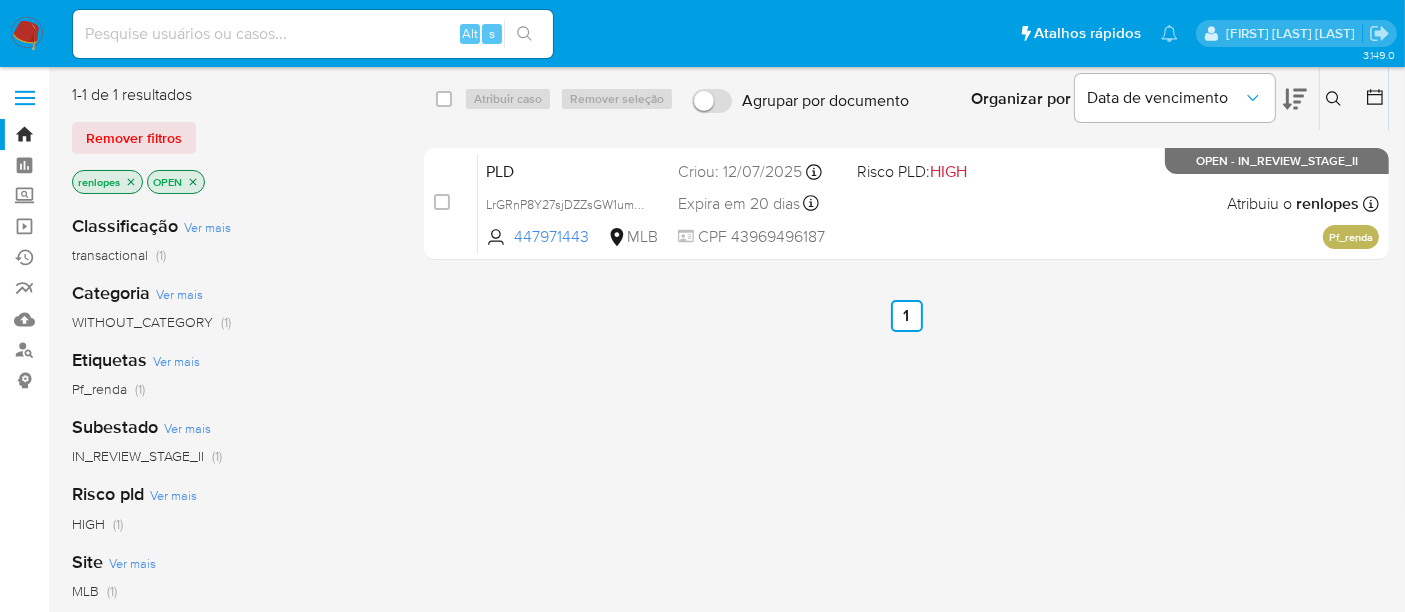 click at bounding box center (313, 34) 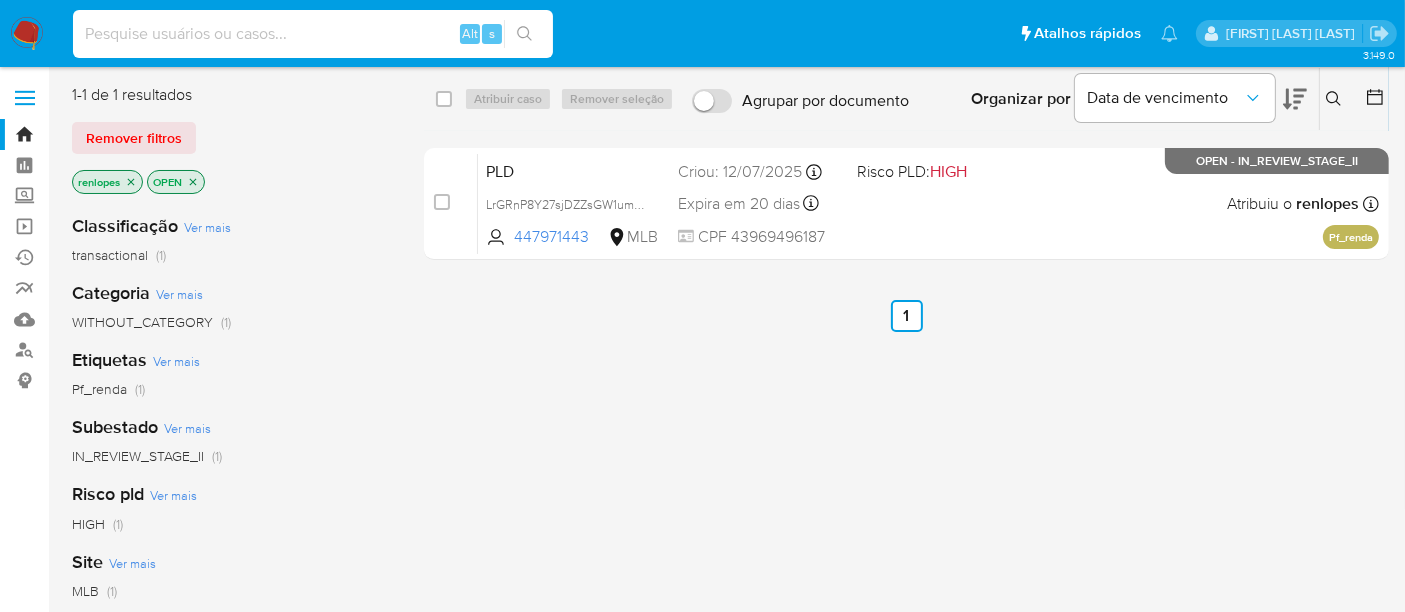 click at bounding box center (313, 34) 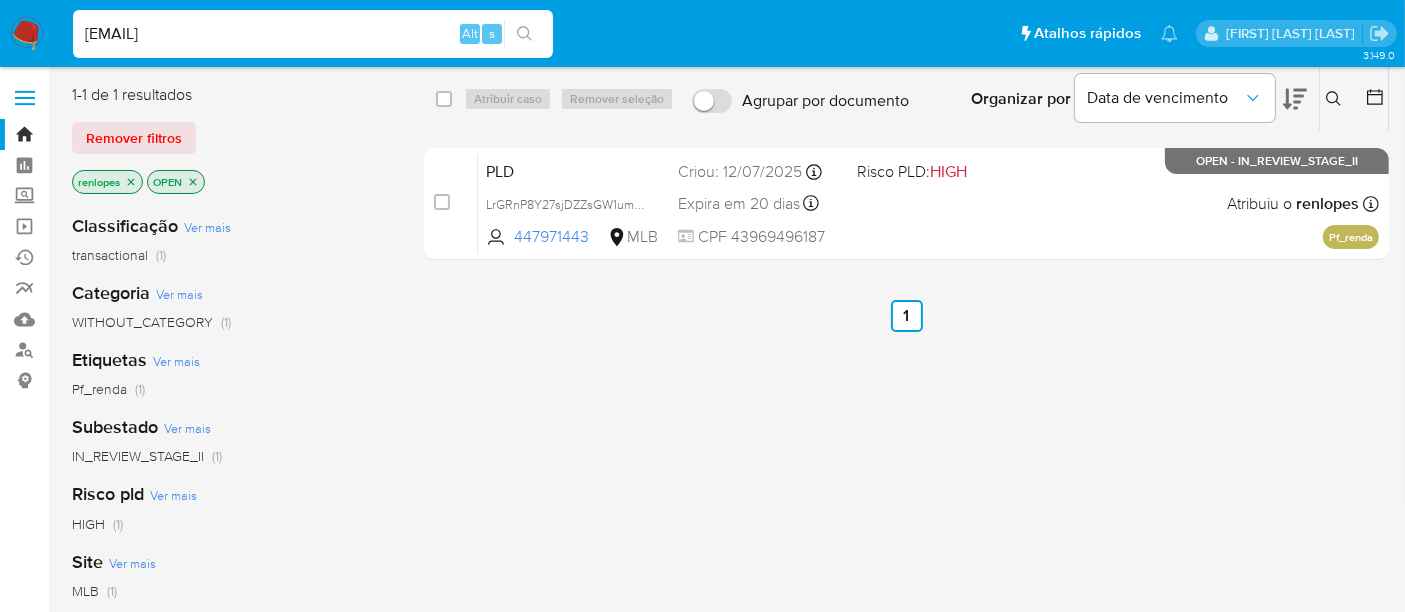 type on "simonelopes0610@gmail.com" 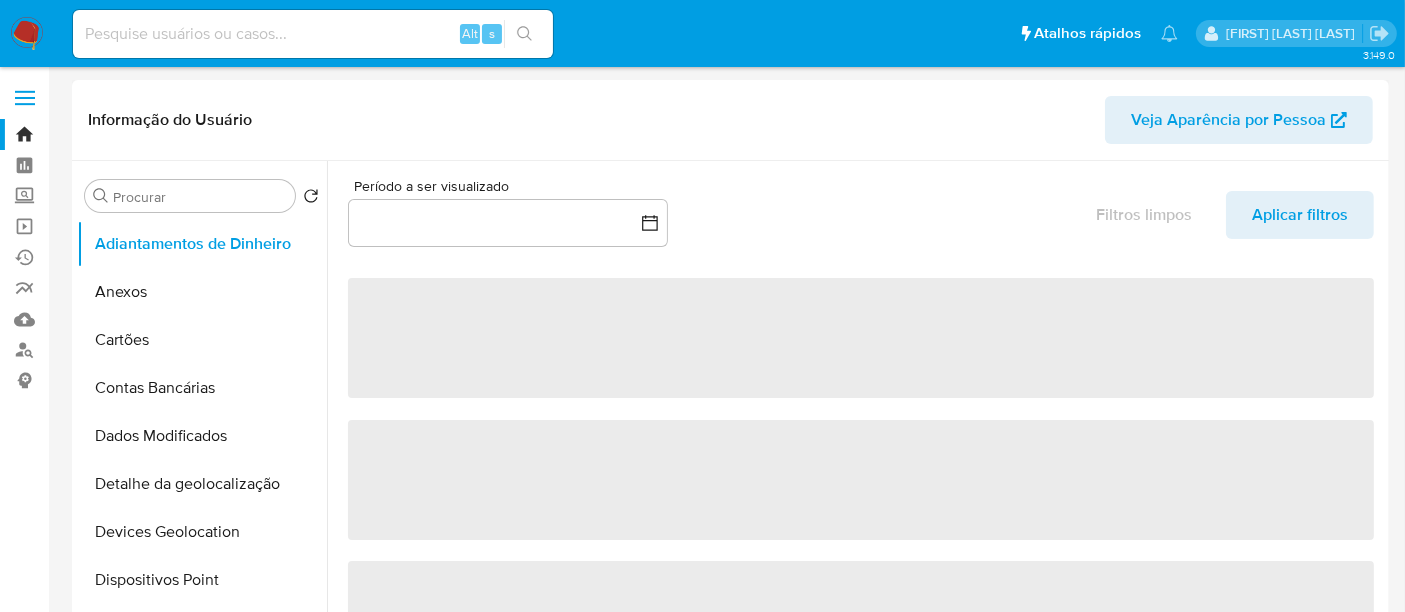 select on "10" 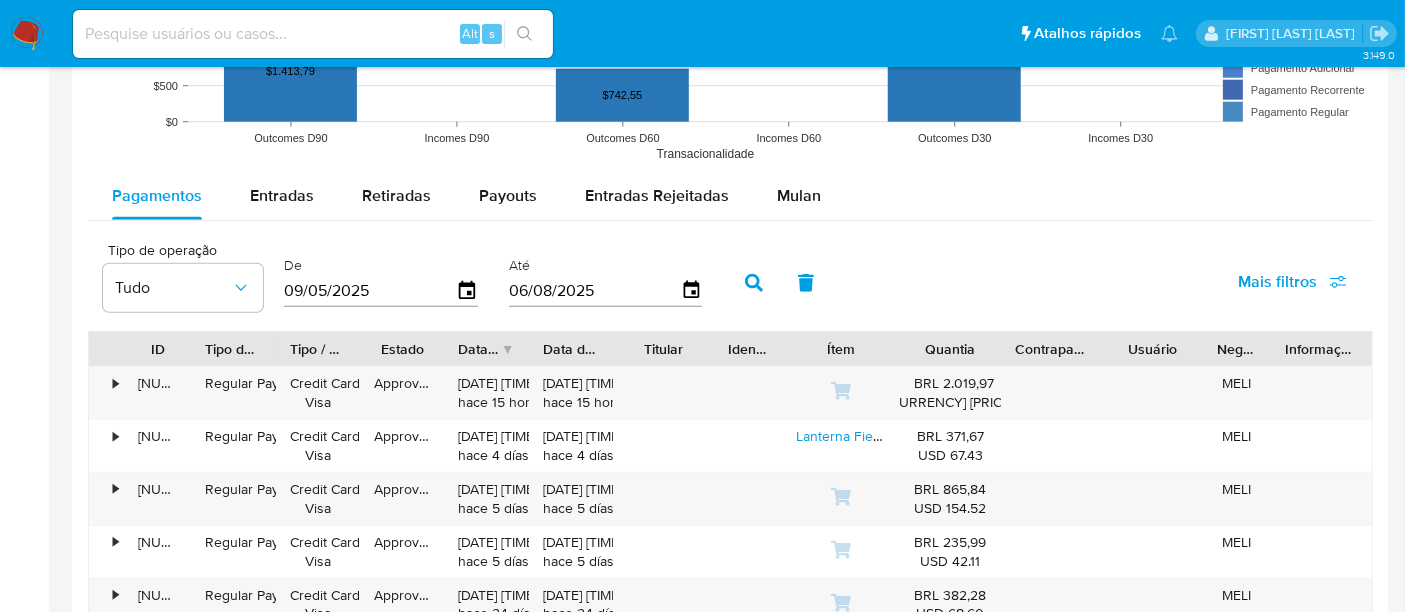 scroll, scrollTop: 1777, scrollLeft: 0, axis: vertical 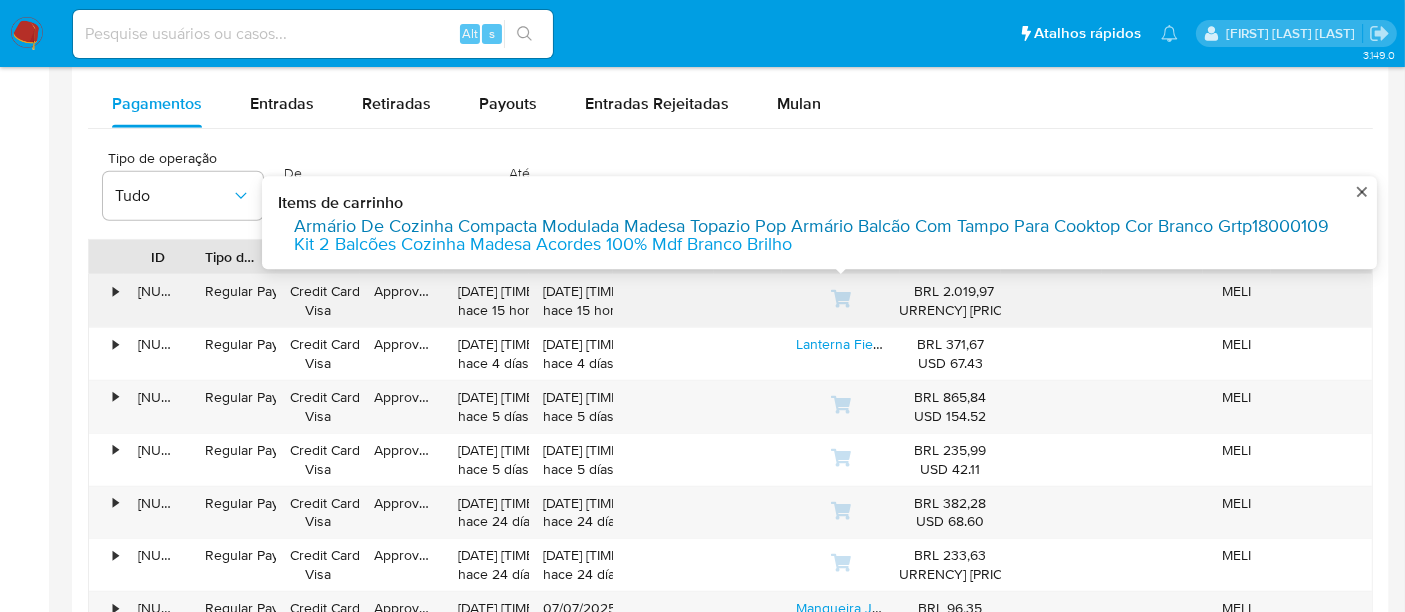 click on "Armário De Cozinha Compacta Modulada Madesa Topazio Pop Armário Balcão Com Tampo Para Cooktop Cor Branco Grtp18000109" at bounding box center [811, 227] 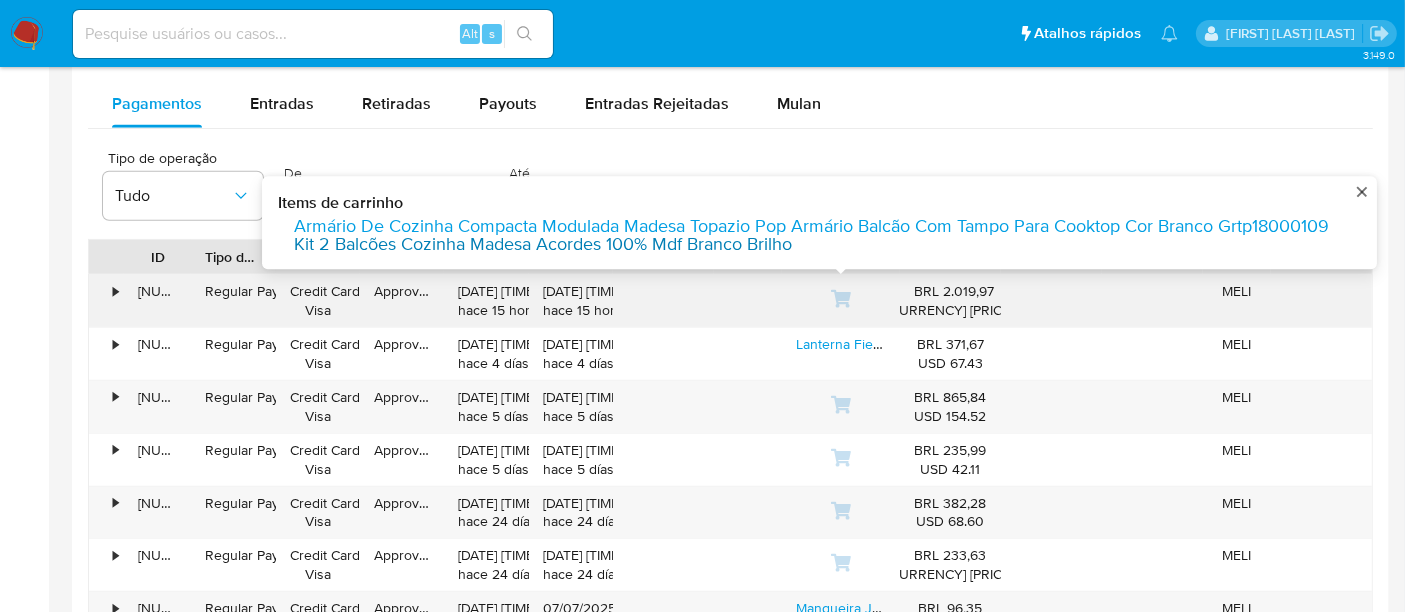 click on "Kit 2 Balcões Cozinha Madesa Acordes 100% Mdf Branco Brilho" at bounding box center (543, 245) 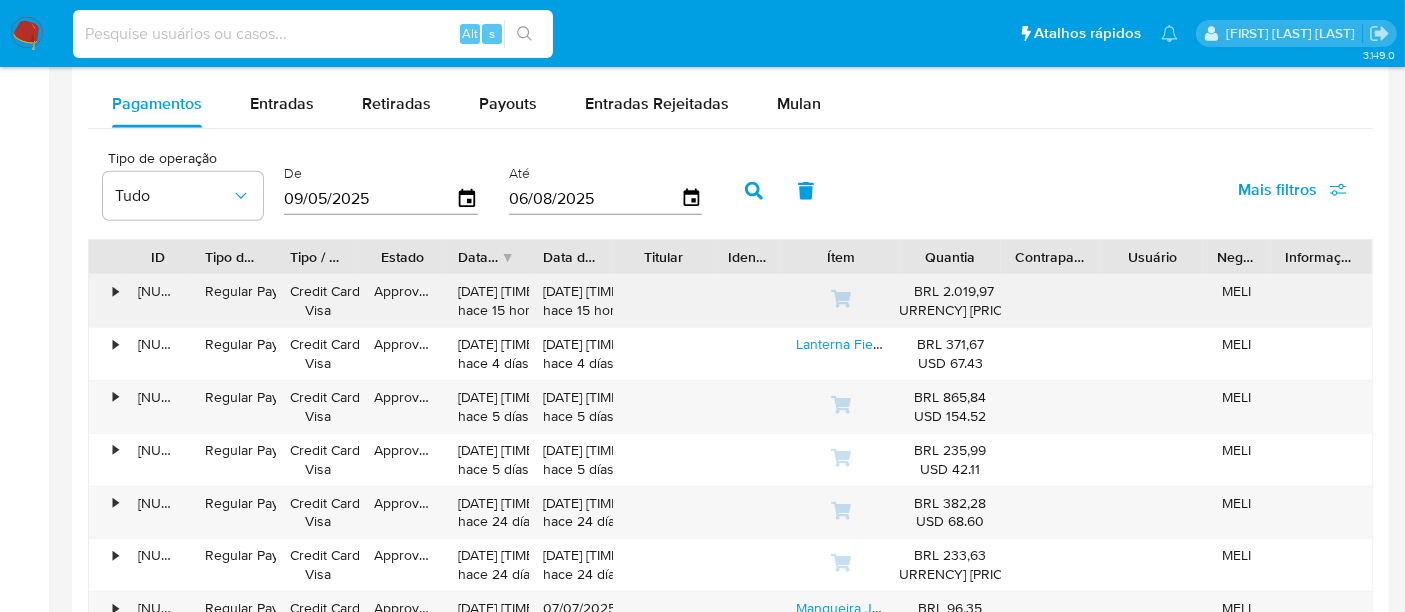 click at bounding box center (313, 34) 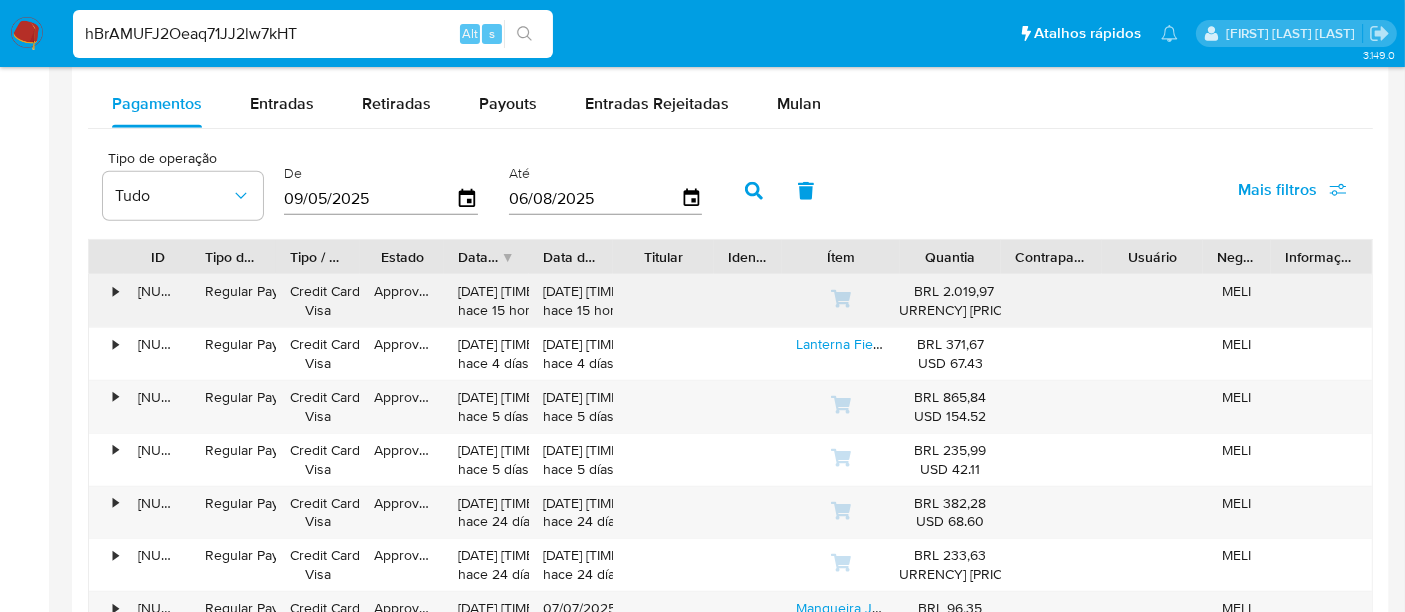 type on "hBrAMUFJ2Oeaq71JJ2lw7kHT" 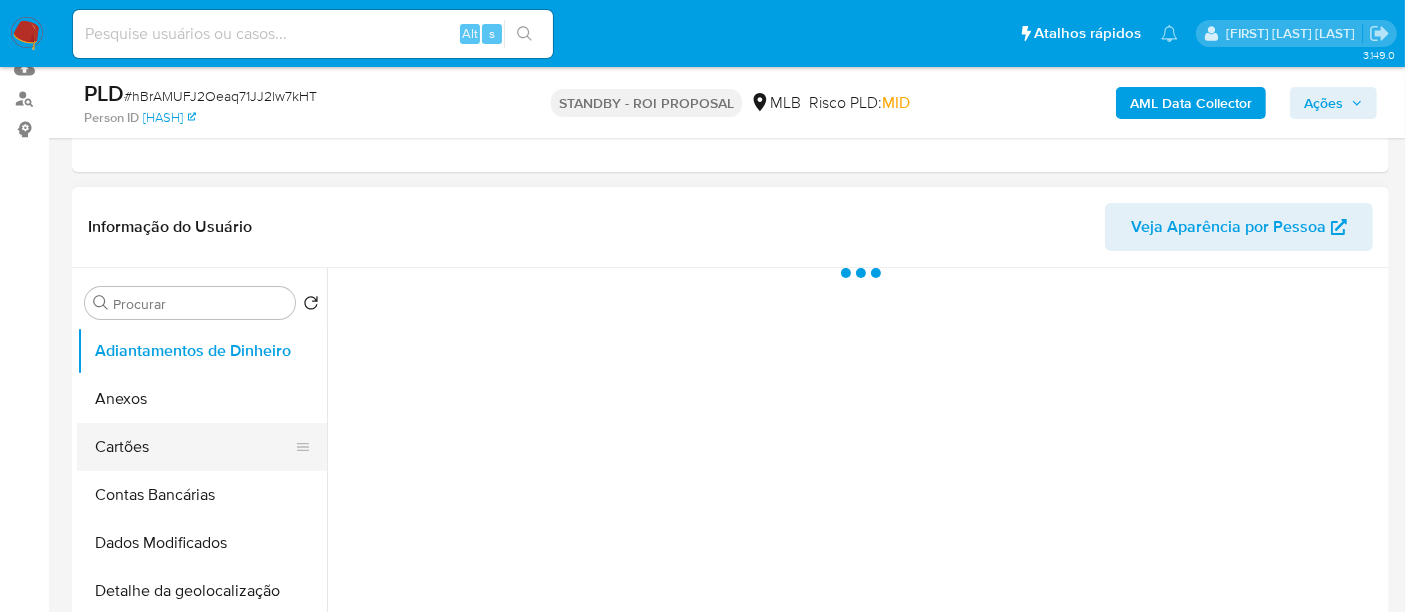 scroll, scrollTop: 333, scrollLeft: 0, axis: vertical 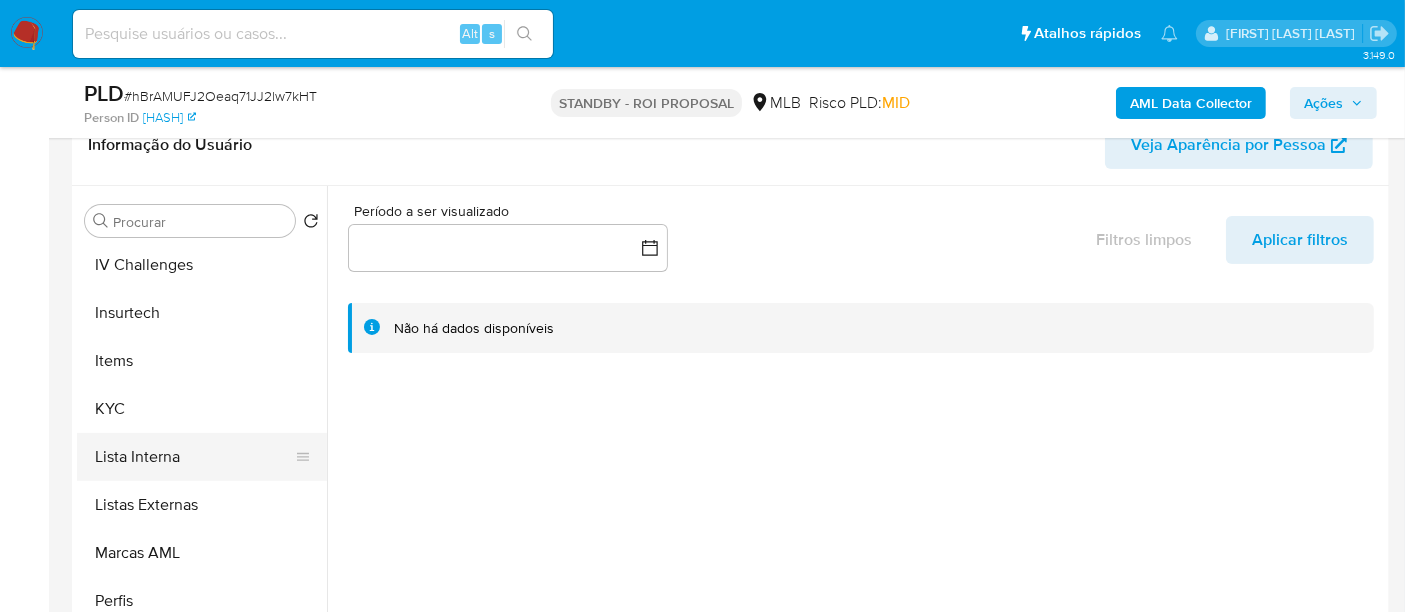 select on "10" 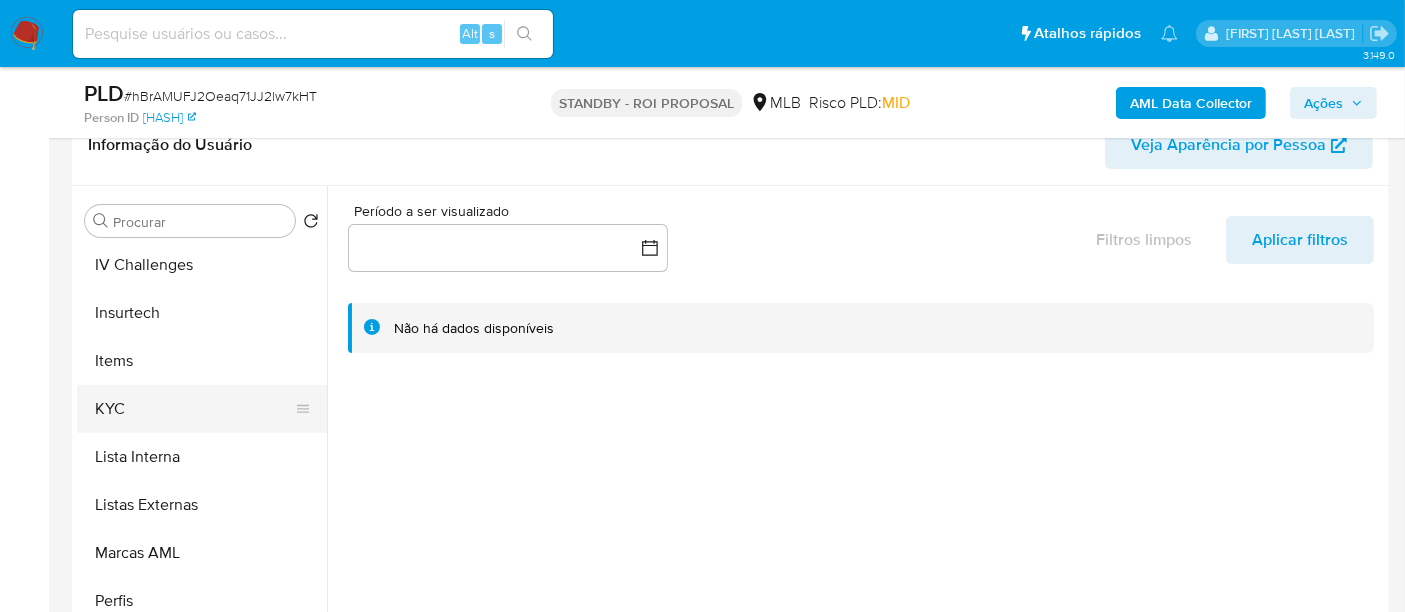 scroll, scrollTop: 844, scrollLeft: 0, axis: vertical 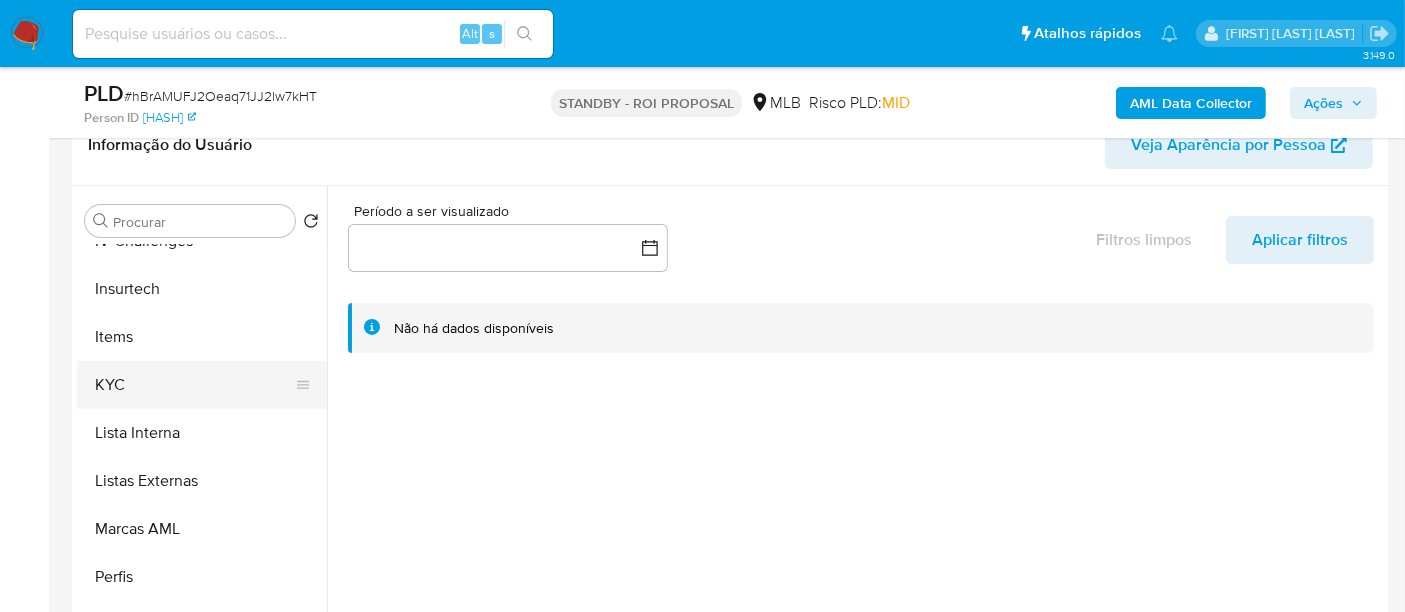 click on "KYC" at bounding box center (194, 385) 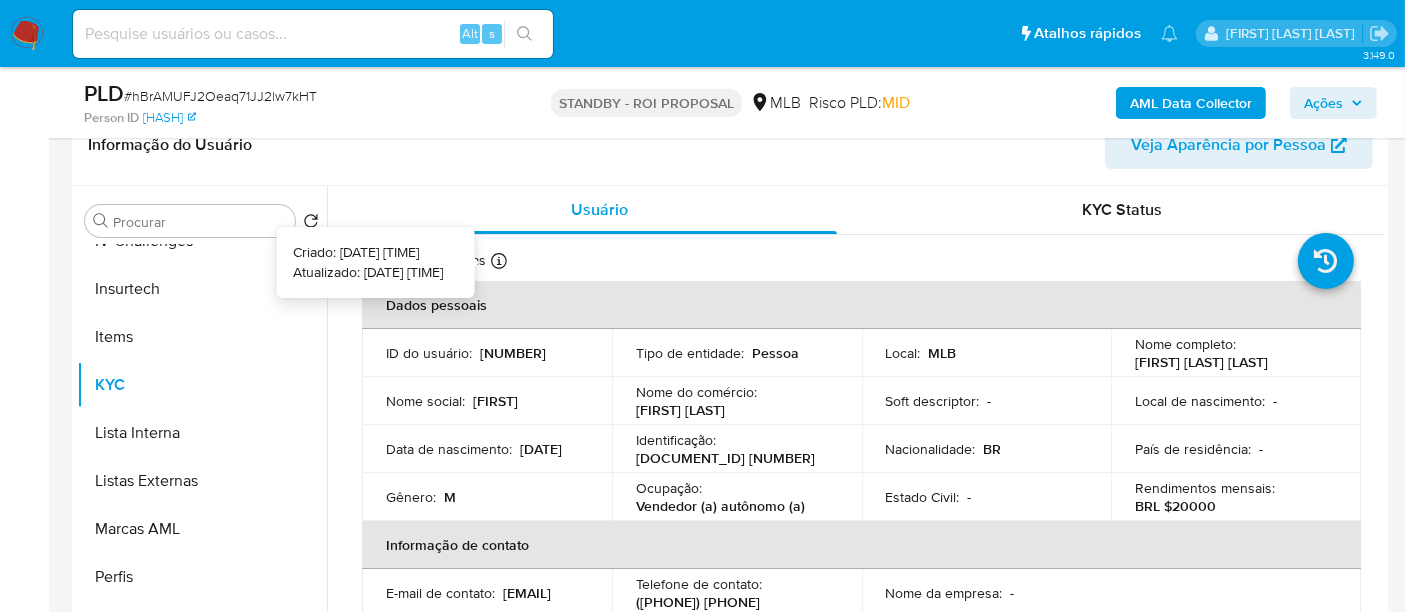 type 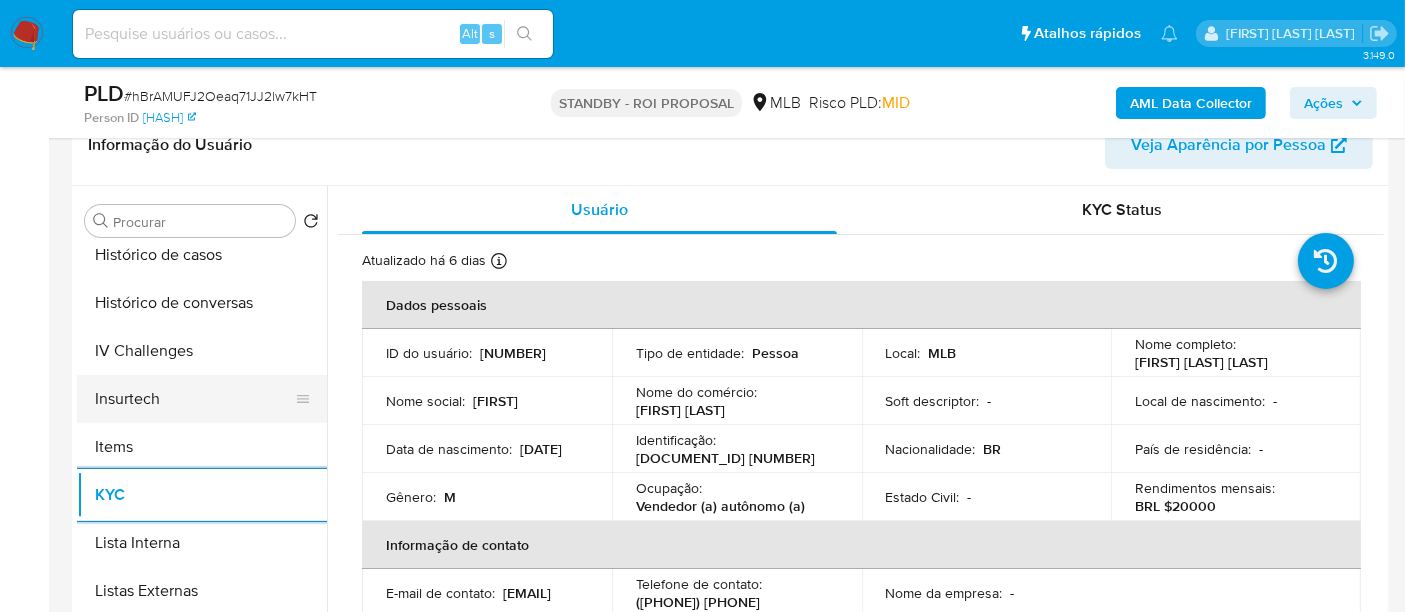 scroll, scrollTop: 733, scrollLeft: 0, axis: vertical 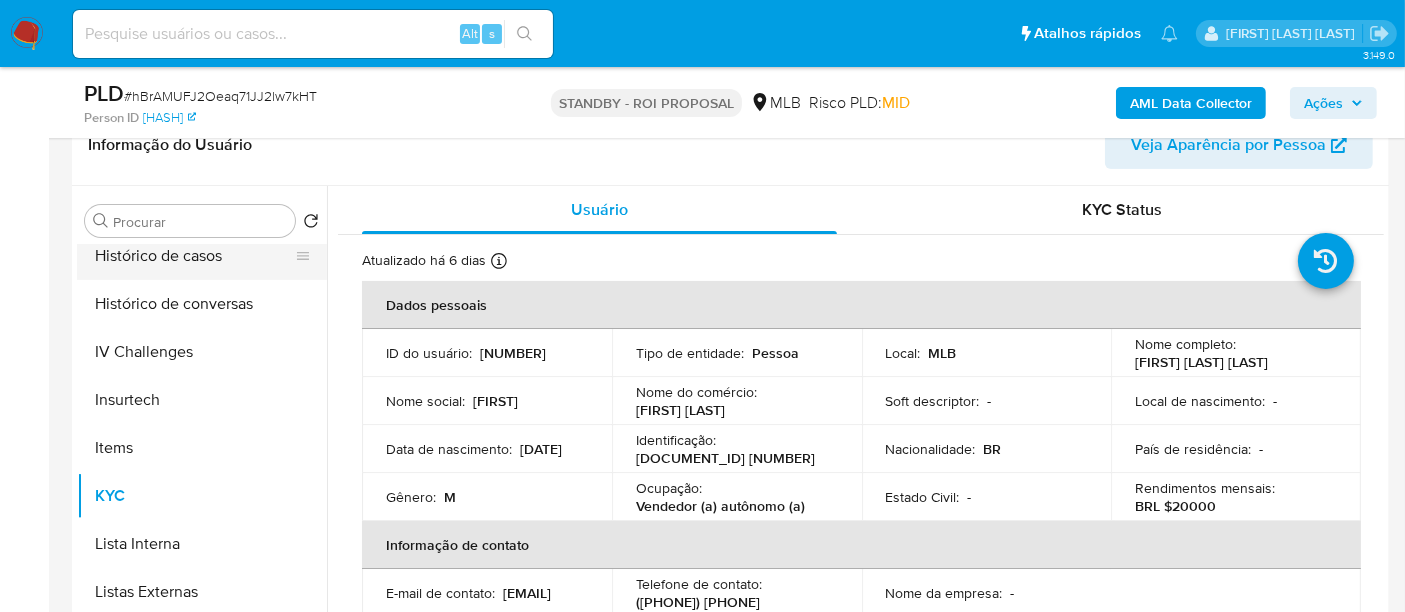 click on "Histórico de casos" at bounding box center (194, 256) 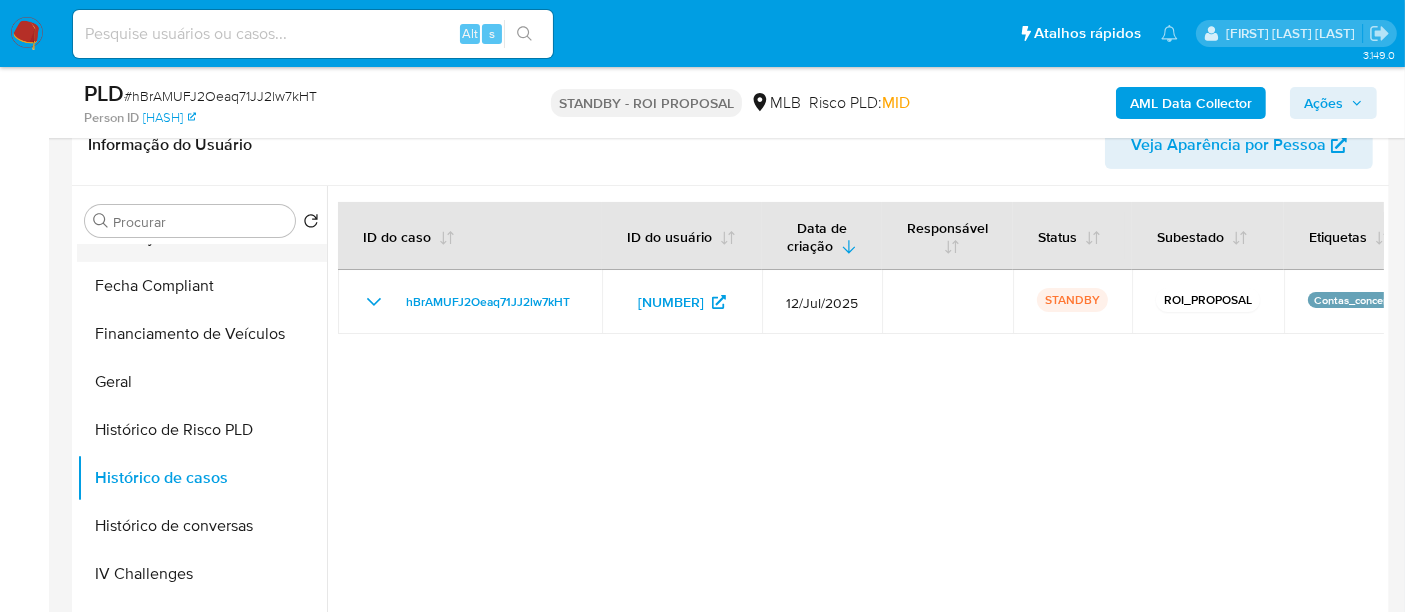 scroll, scrollTop: 400, scrollLeft: 0, axis: vertical 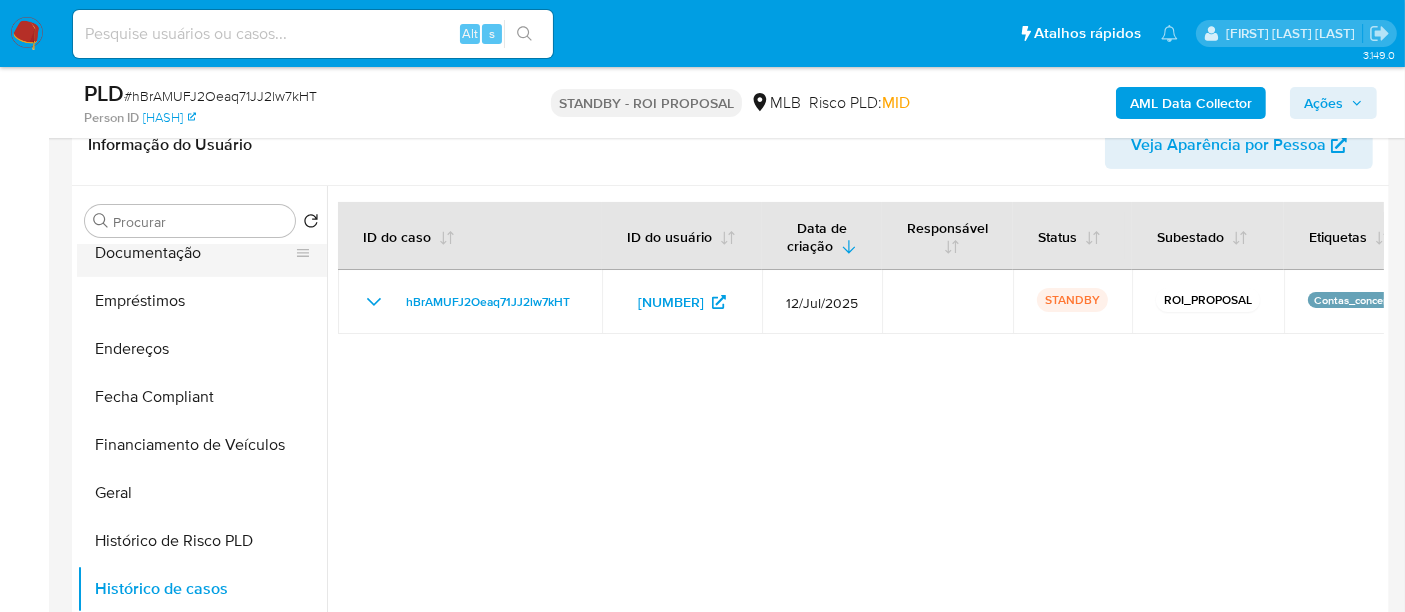 click on "Documentação" at bounding box center [194, 253] 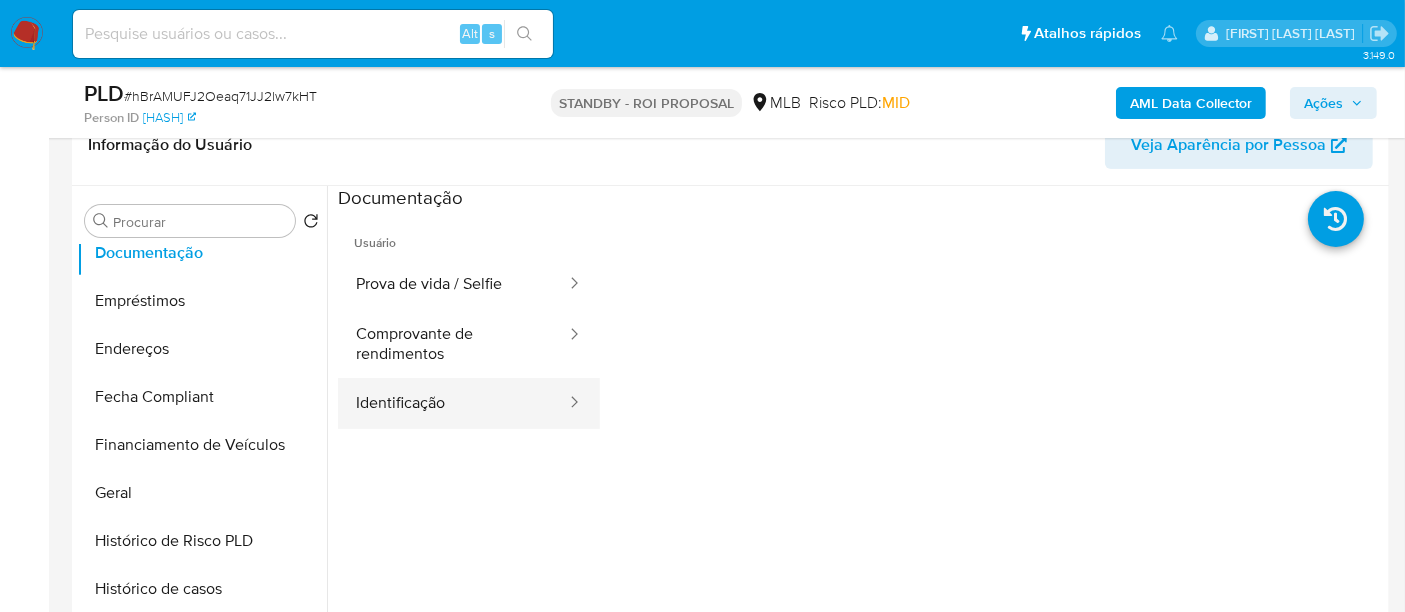 click on "Identificação" at bounding box center [453, 403] 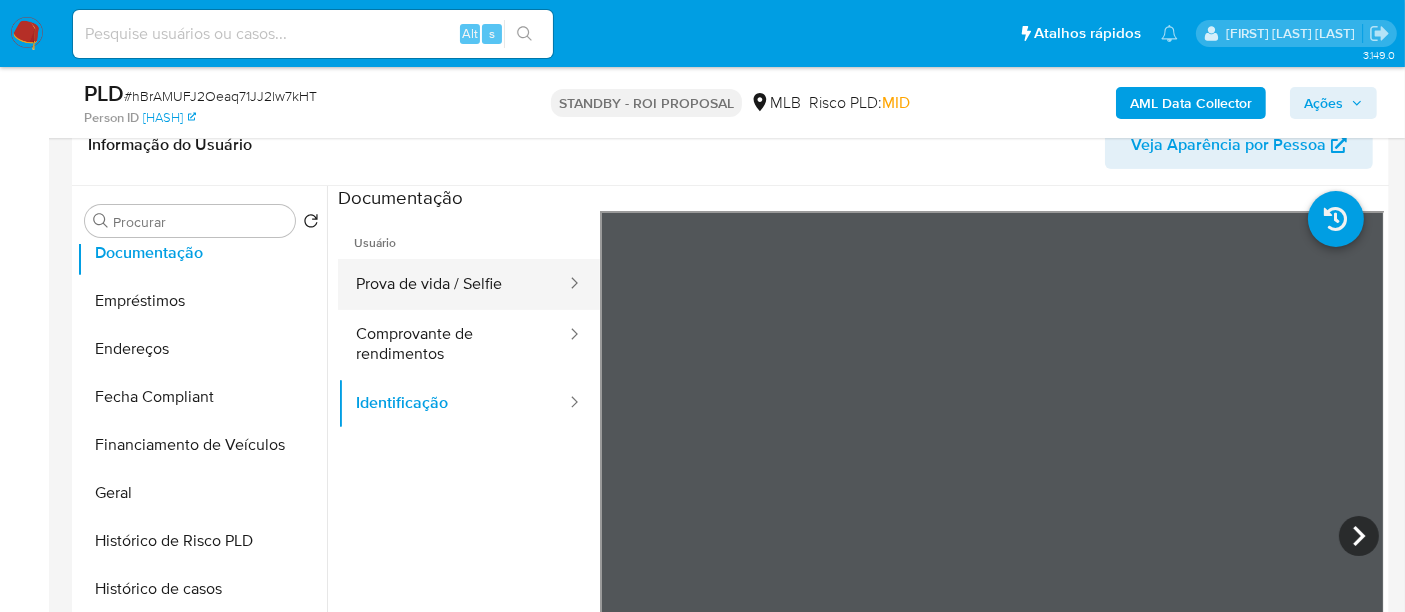 click on "Prova de vida / Selfie" at bounding box center (453, 284) 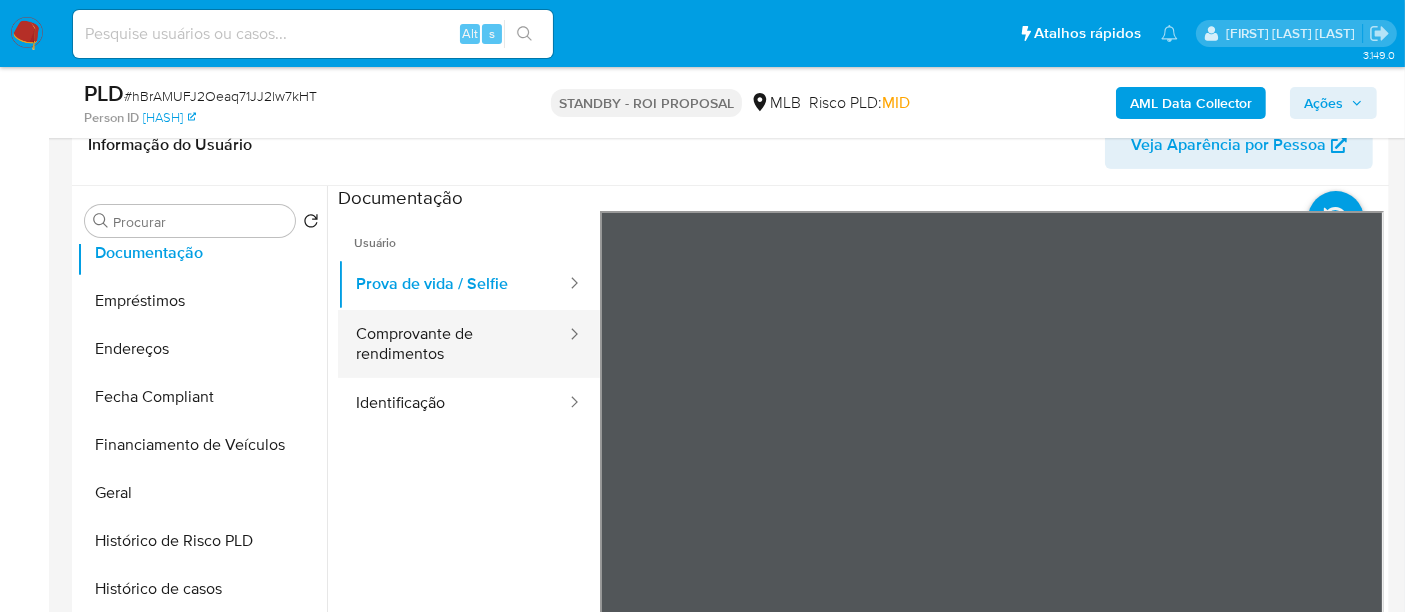 click on "Comprovante de rendimentos" at bounding box center [453, 344] 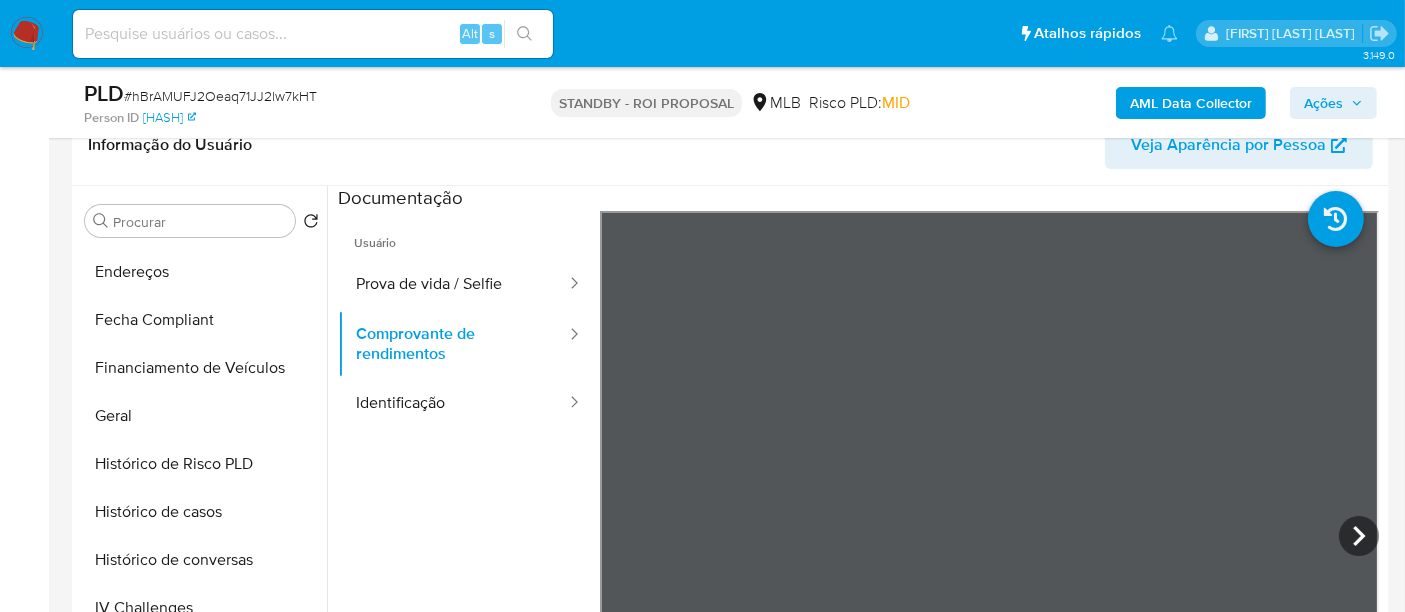 scroll, scrollTop: 844, scrollLeft: 0, axis: vertical 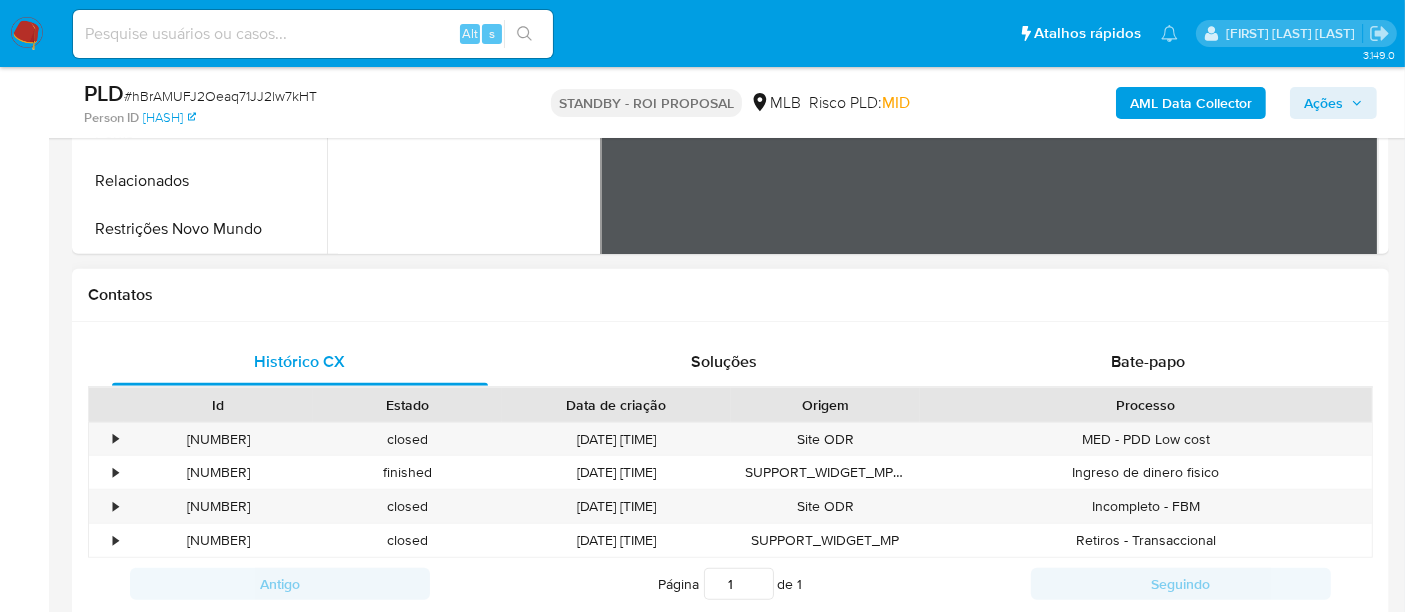 drag, startPoint x: 208, startPoint y: 227, endPoint x: 495, endPoint y: 398, distance: 334.08084 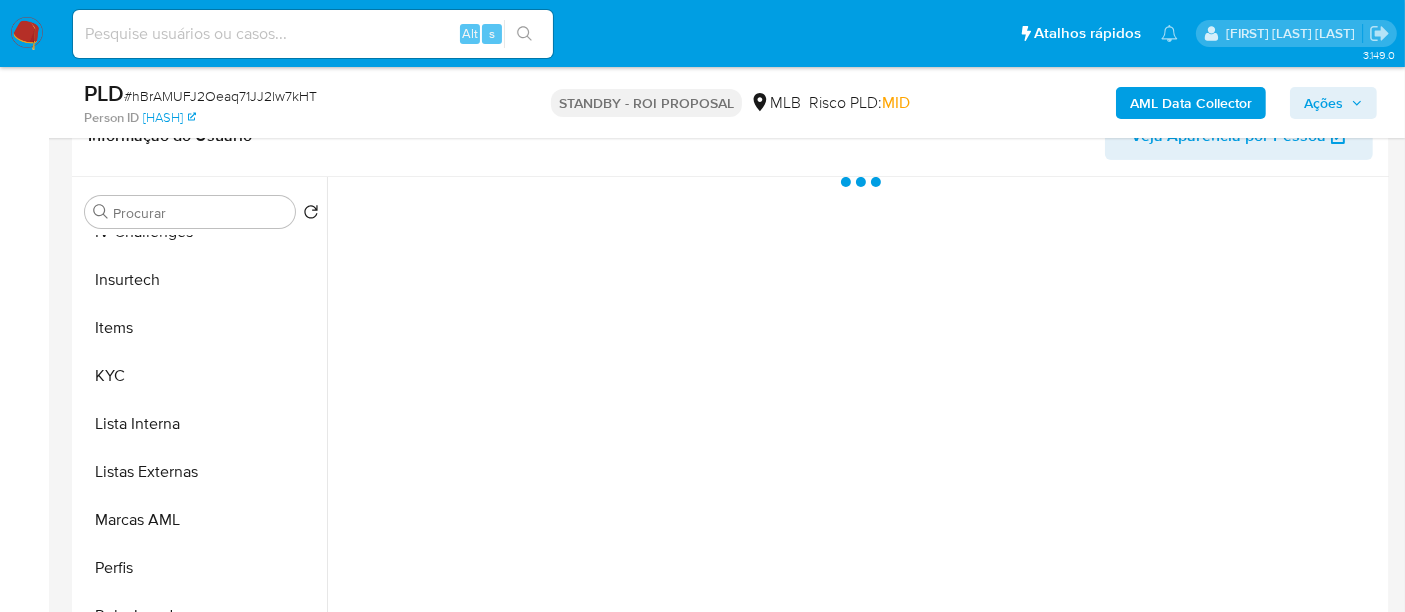 scroll, scrollTop: 333, scrollLeft: 0, axis: vertical 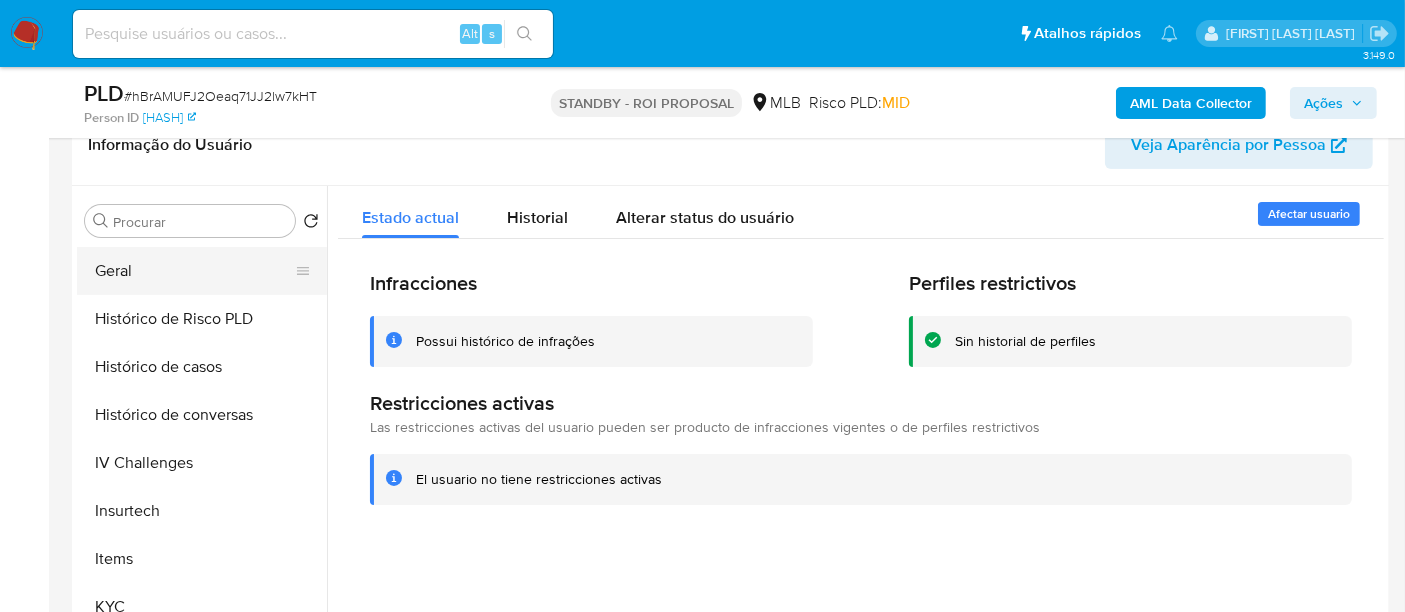 click on "Geral" at bounding box center (194, 271) 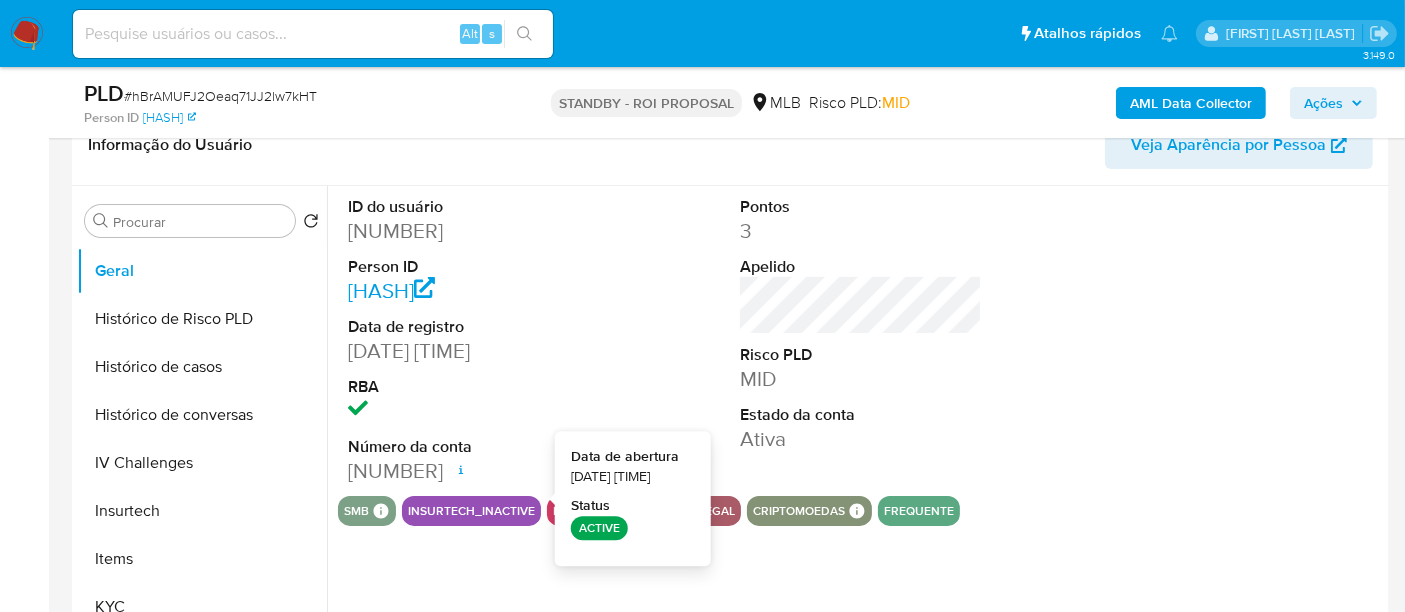 type 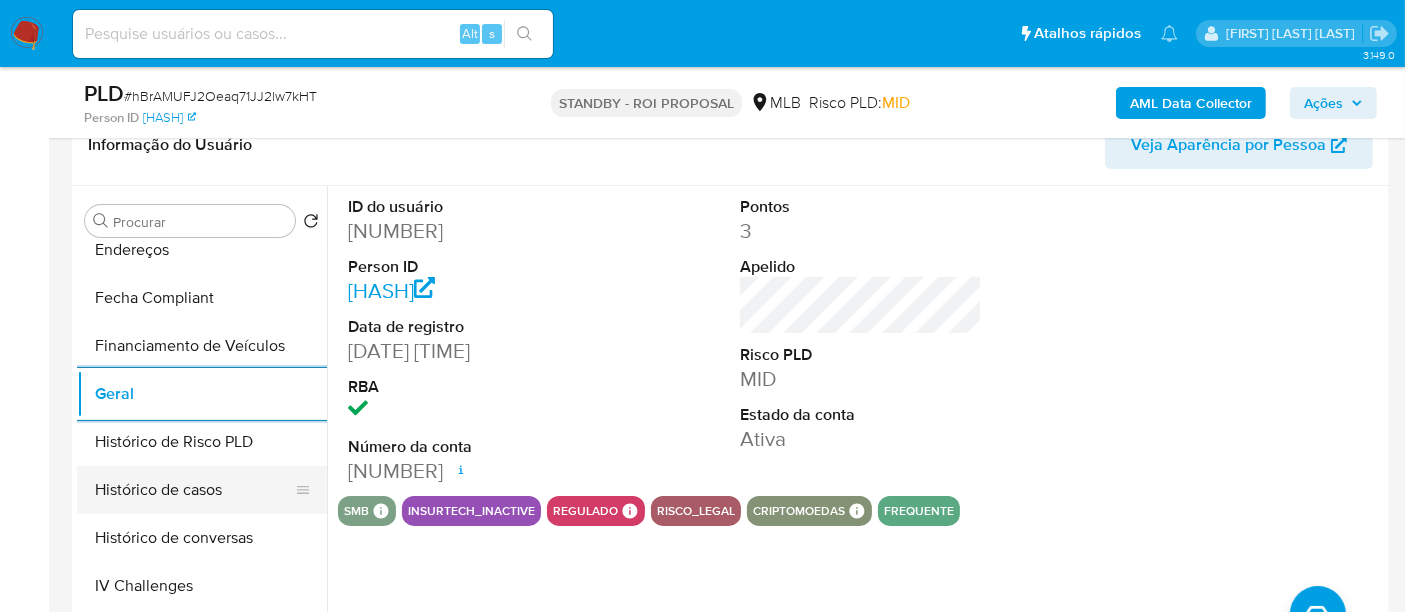 scroll, scrollTop: 400, scrollLeft: 0, axis: vertical 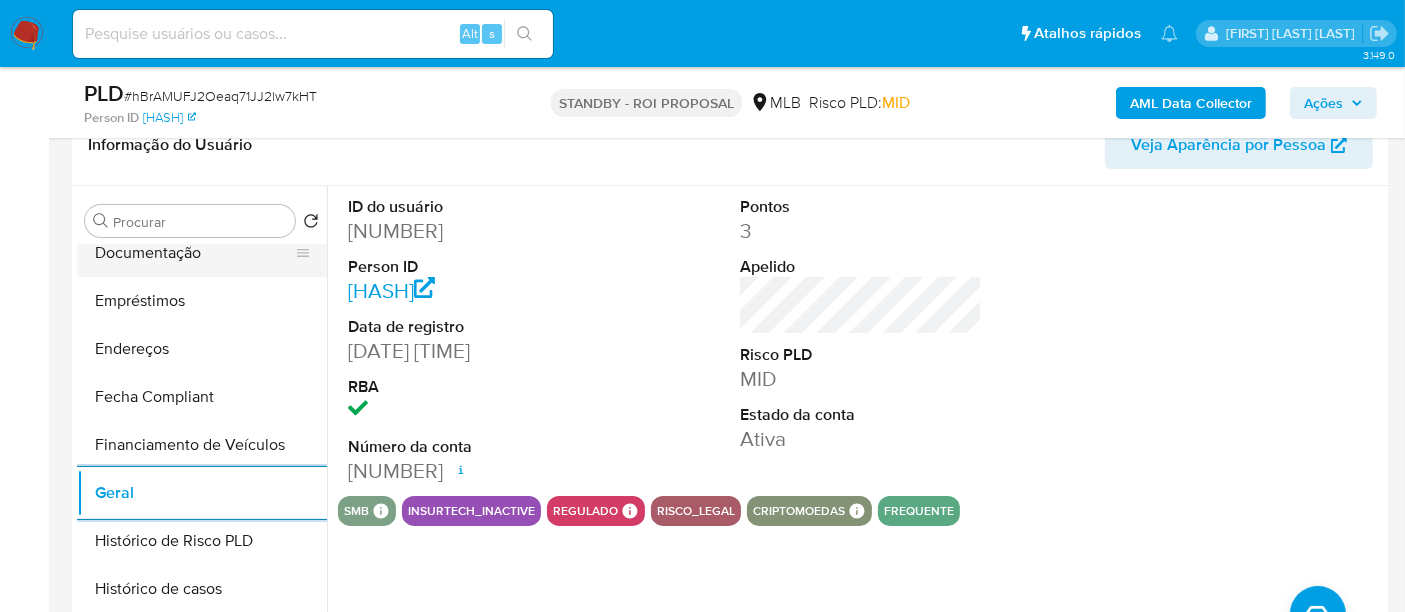 click on "Documentação" at bounding box center (194, 253) 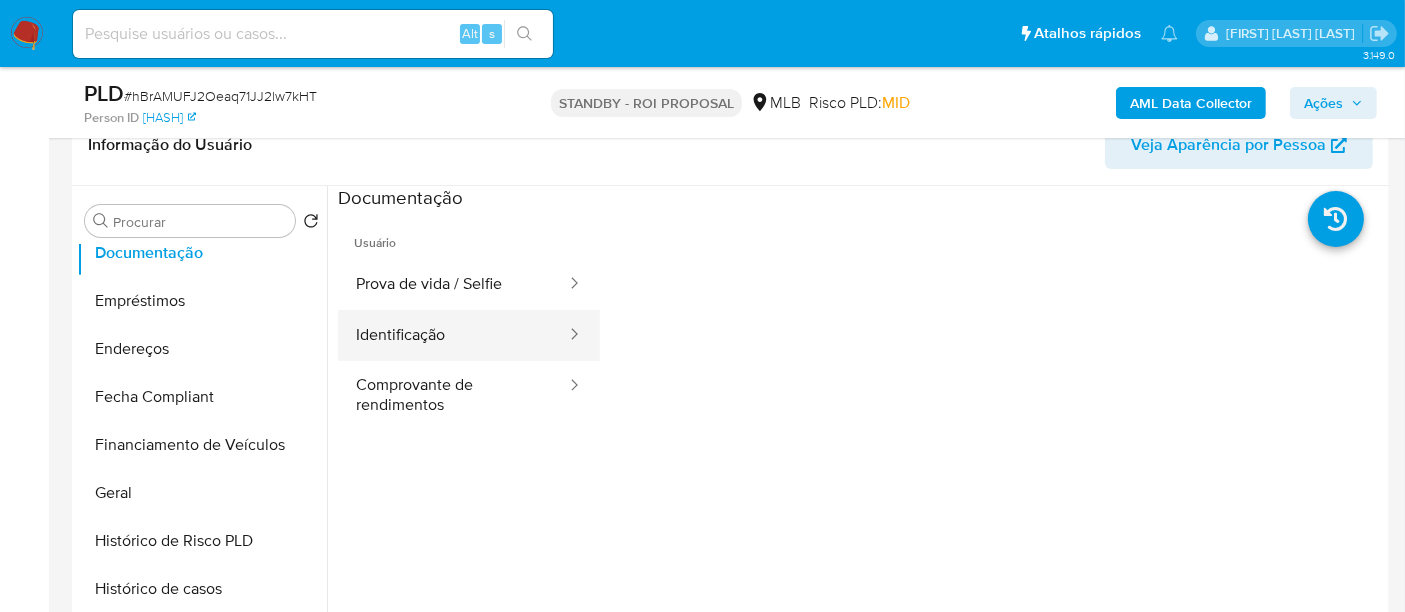 click on "Identificação" at bounding box center (453, 335) 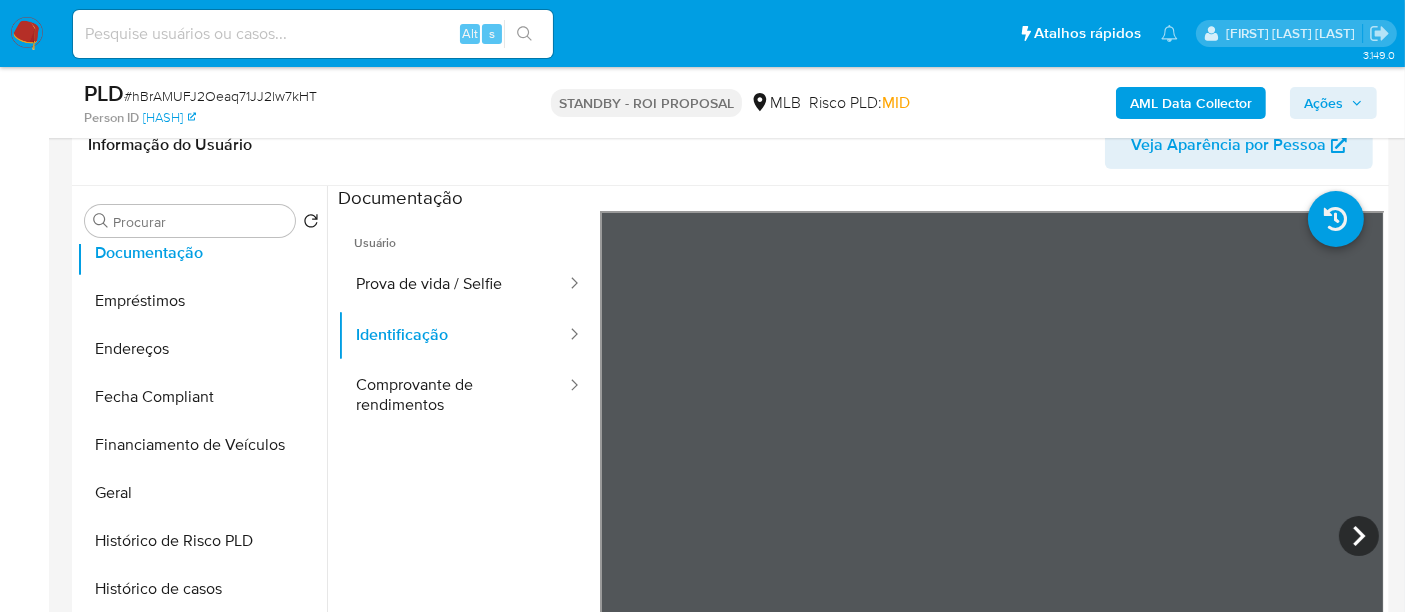type 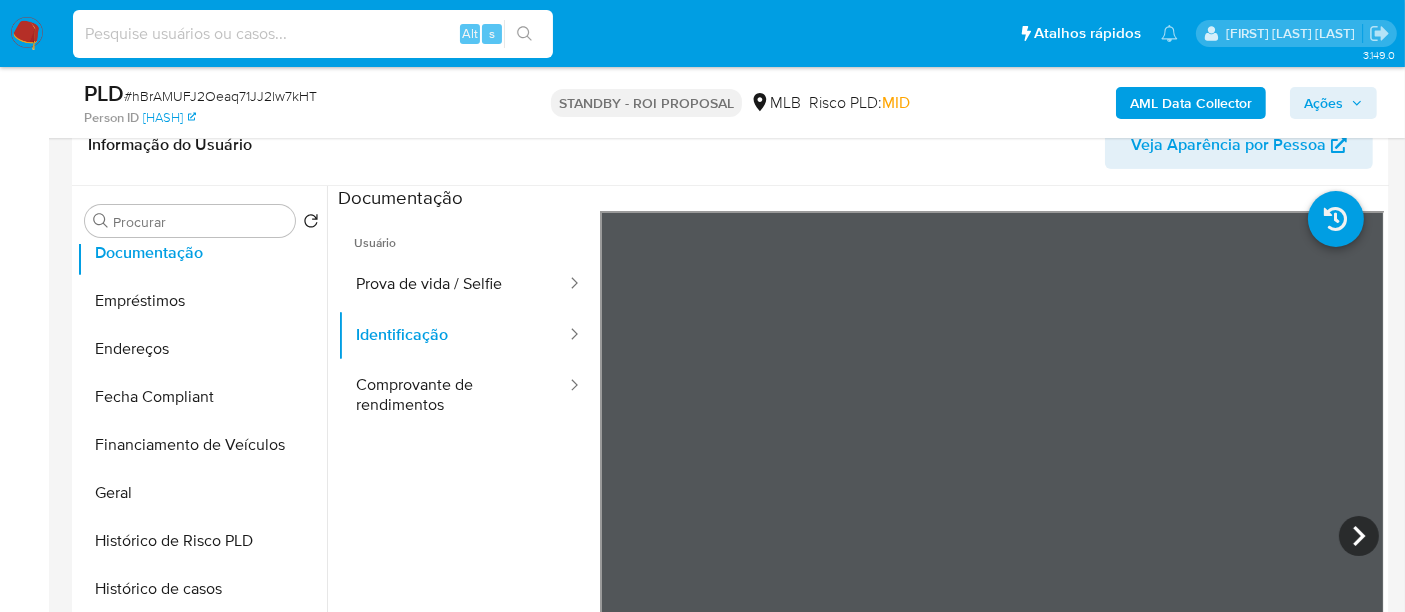 click at bounding box center [313, 34] 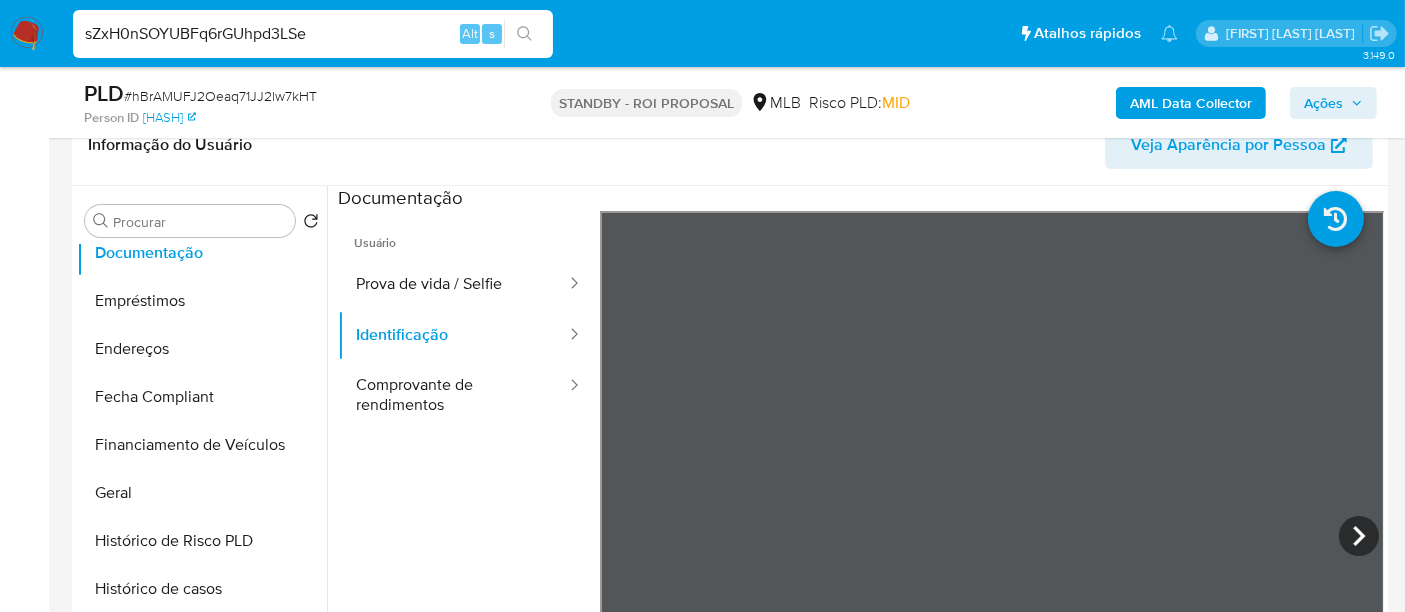 type on "sZxH0nSOYUBFq6rGUhpd3LSe" 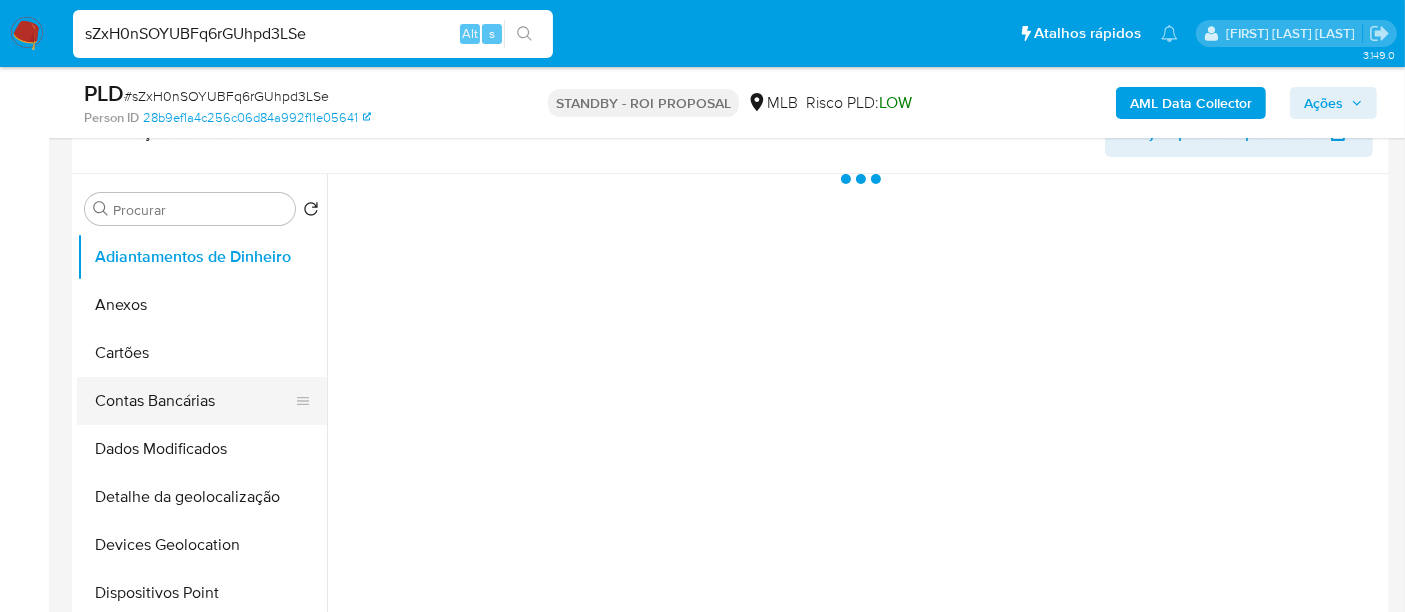 scroll, scrollTop: 444, scrollLeft: 0, axis: vertical 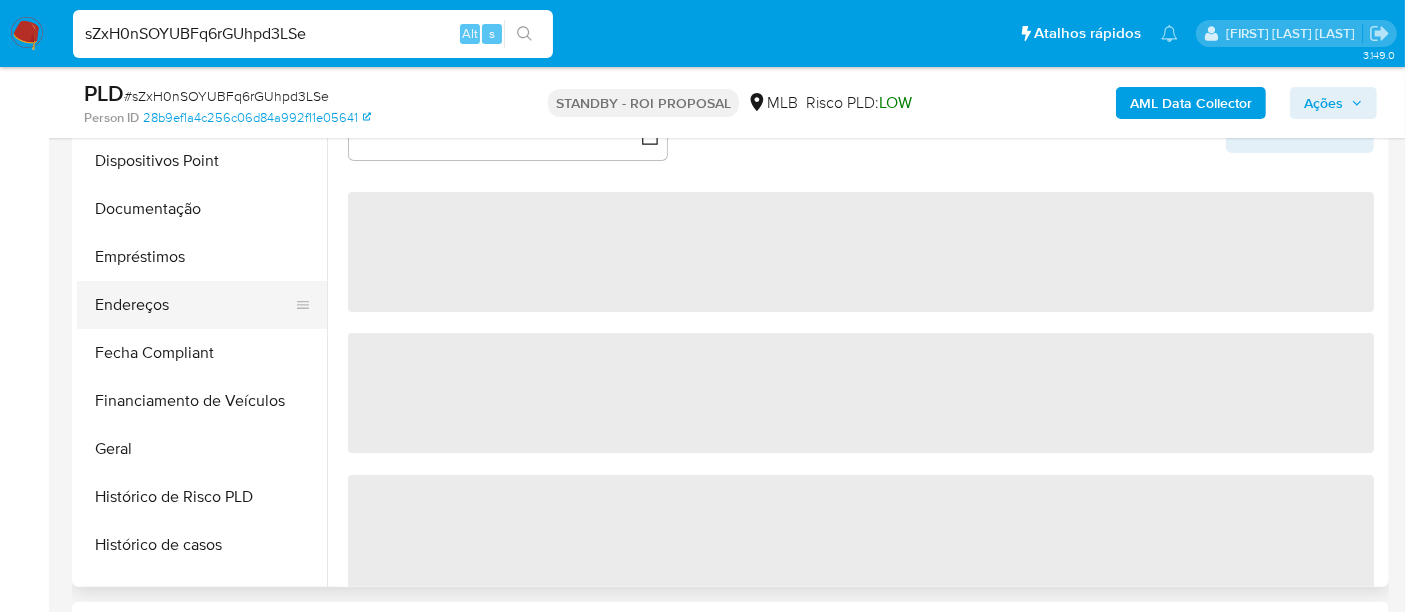 select on "10" 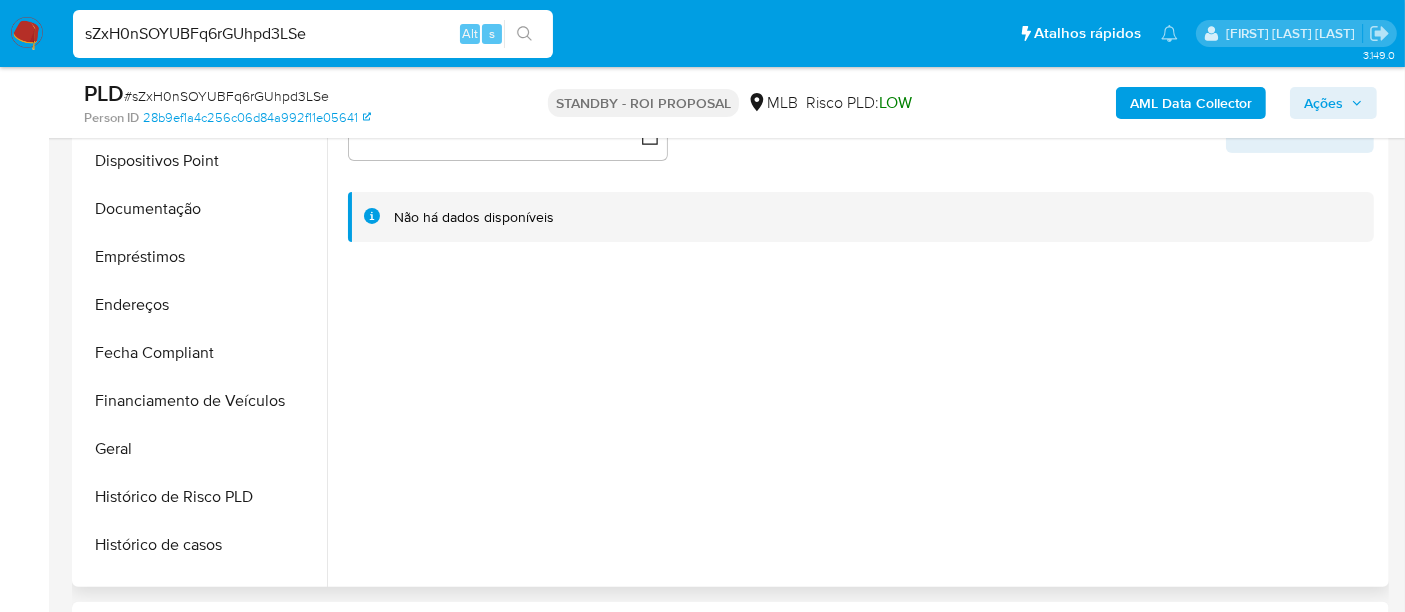scroll, scrollTop: 666, scrollLeft: 0, axis: vertical 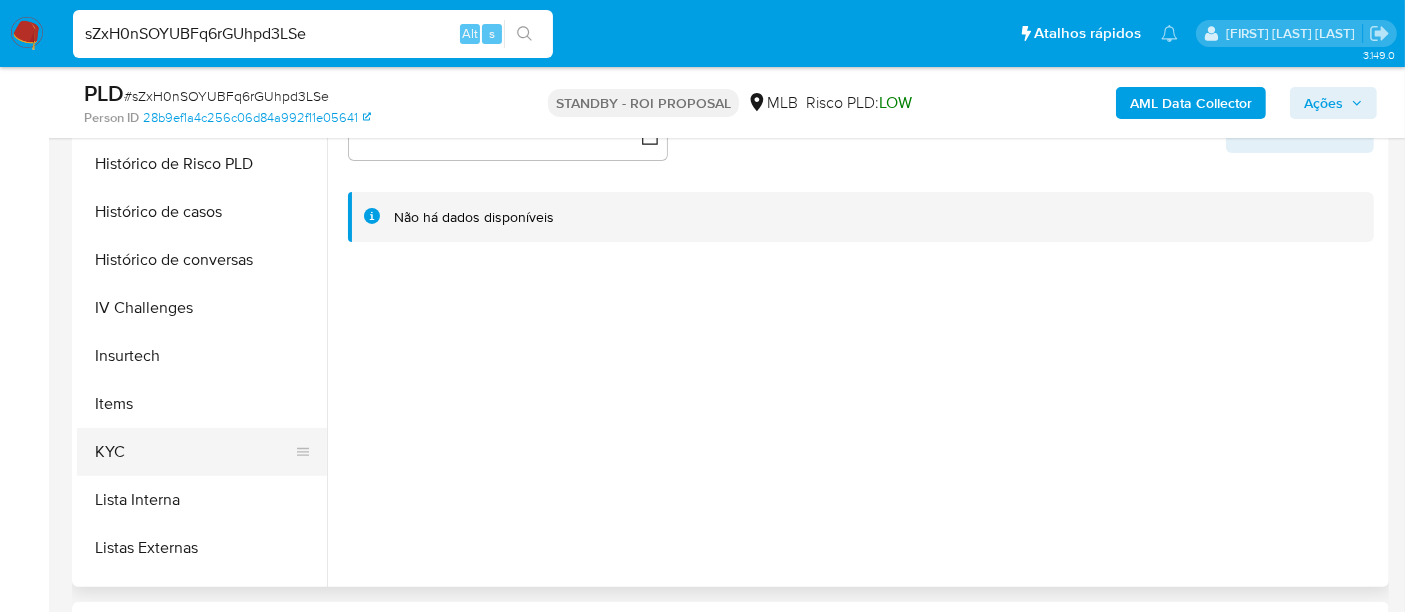 click on "KYC" at bounding box center (194, 452) 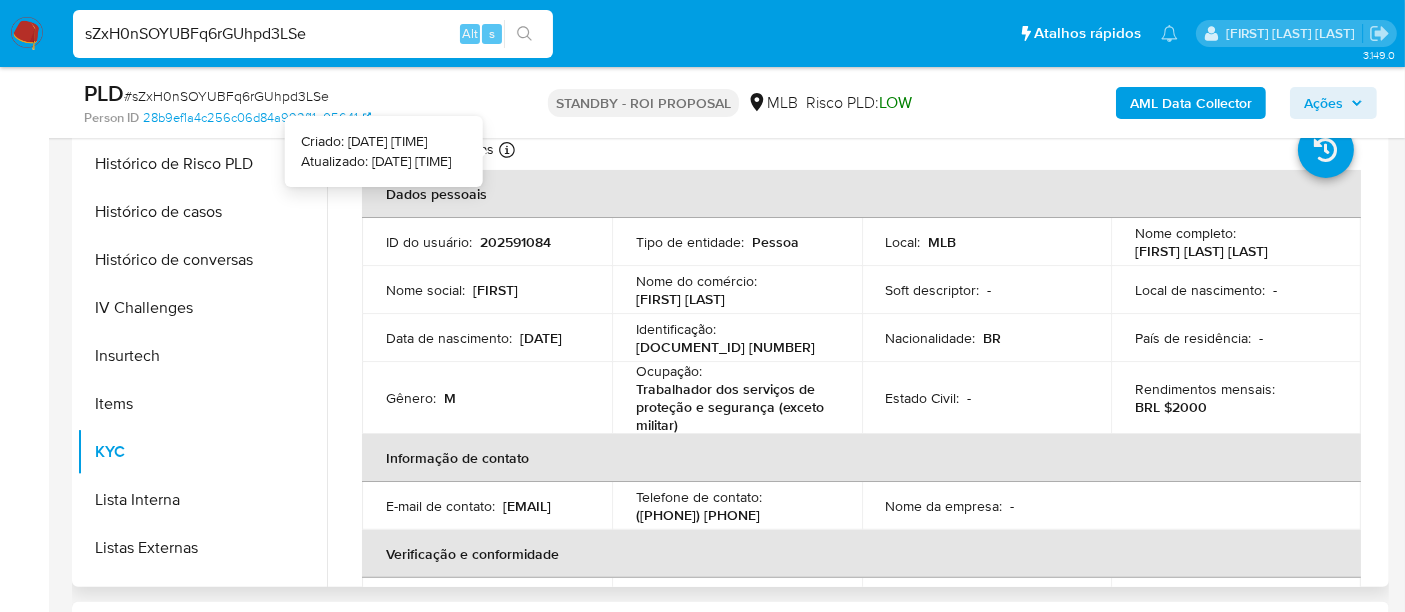 type 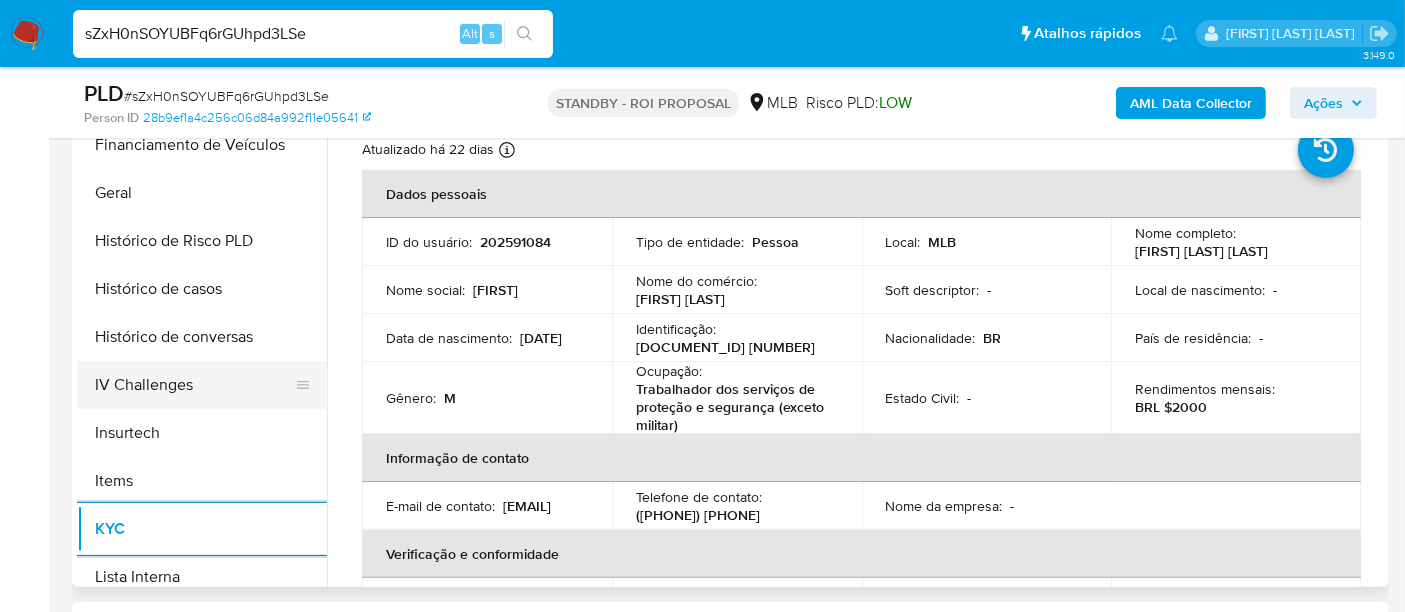 scroll, scrollTop: 555, scrollLeft: 0, axis: vertical 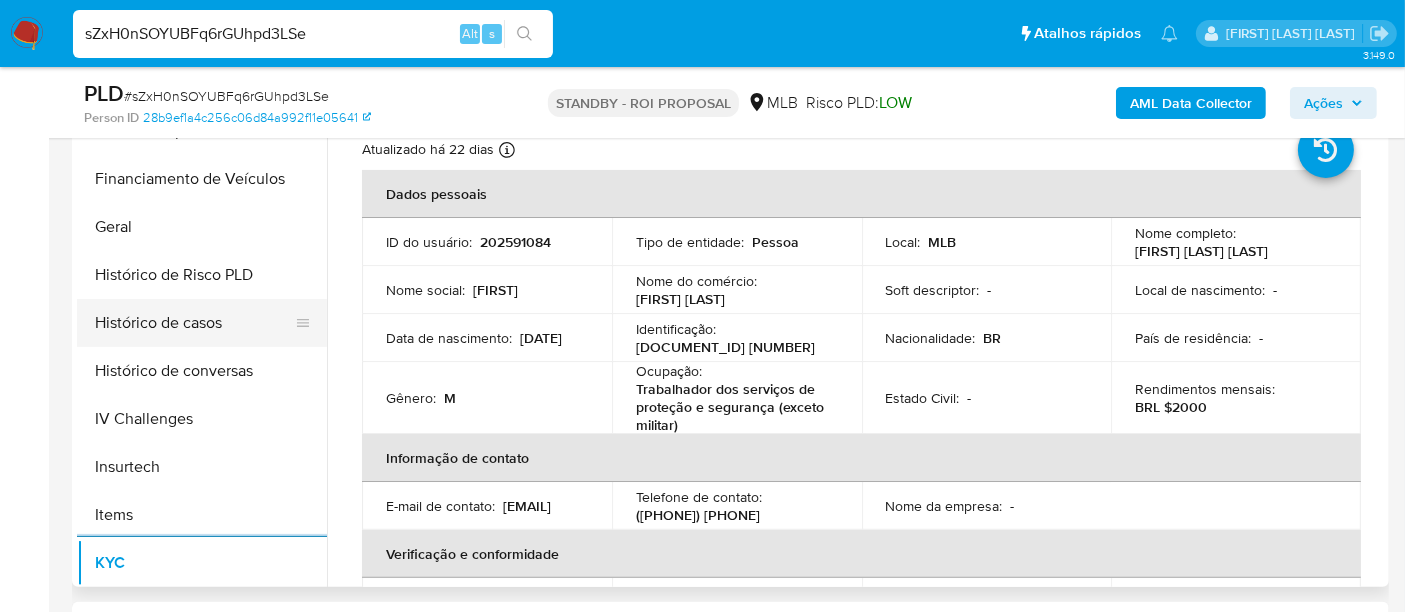 click on "Histórico de casos" at bounding box center [194, 323] 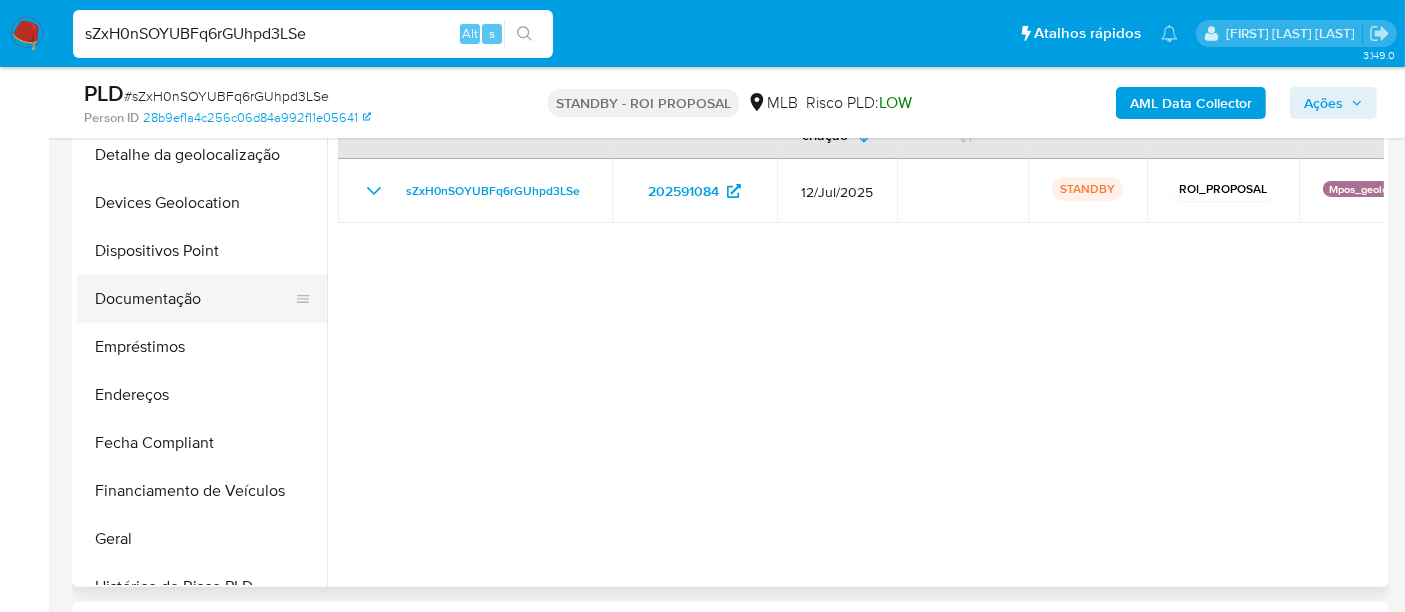 scroll, scrollTop: 222, scrollLeft: 0, axis: vertical 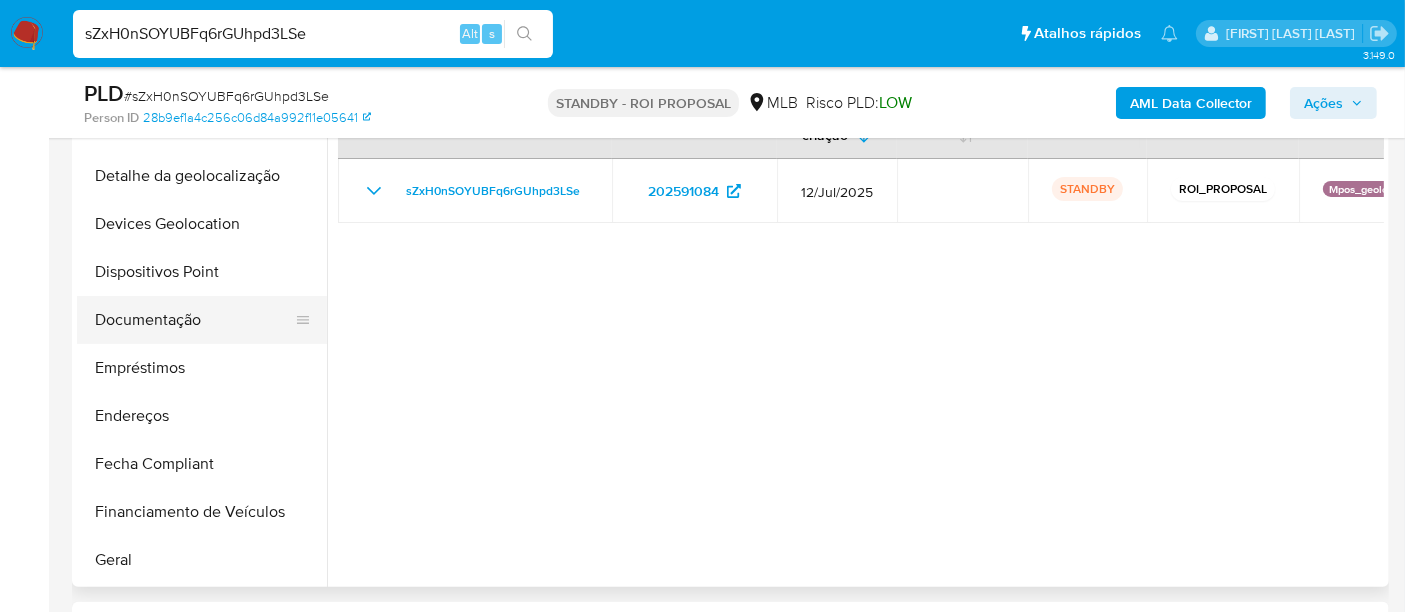 click on "Documentação" at bounding box center (194, 320) 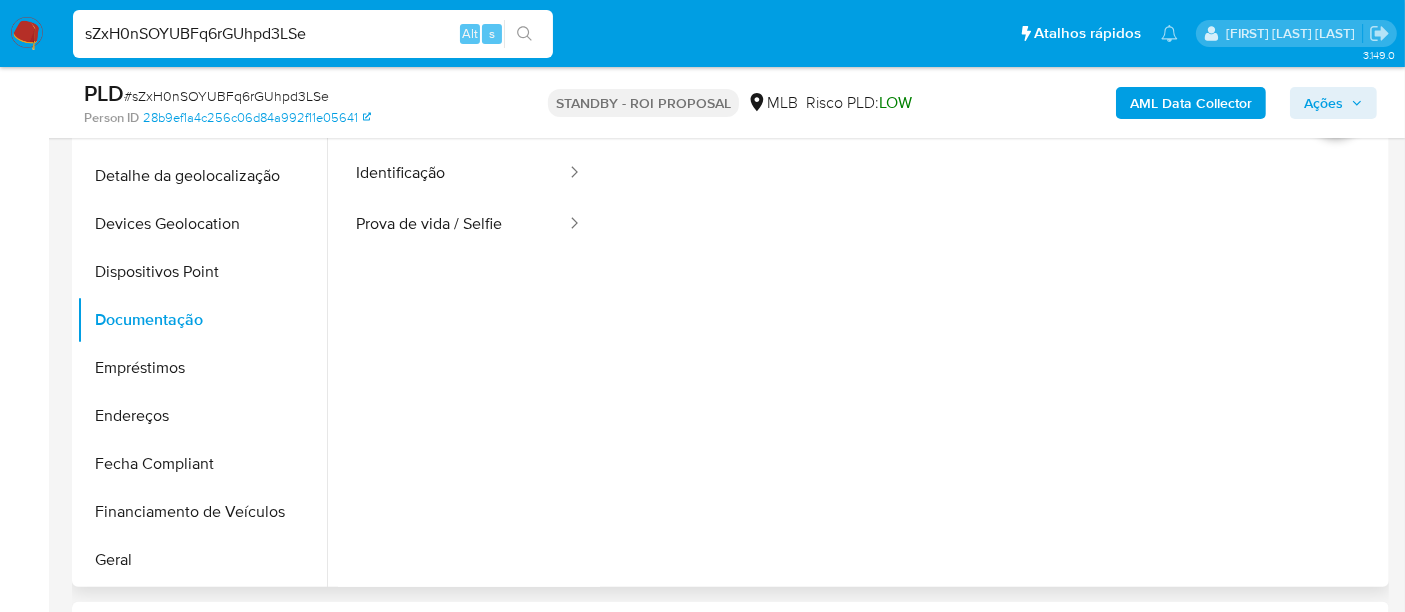 type 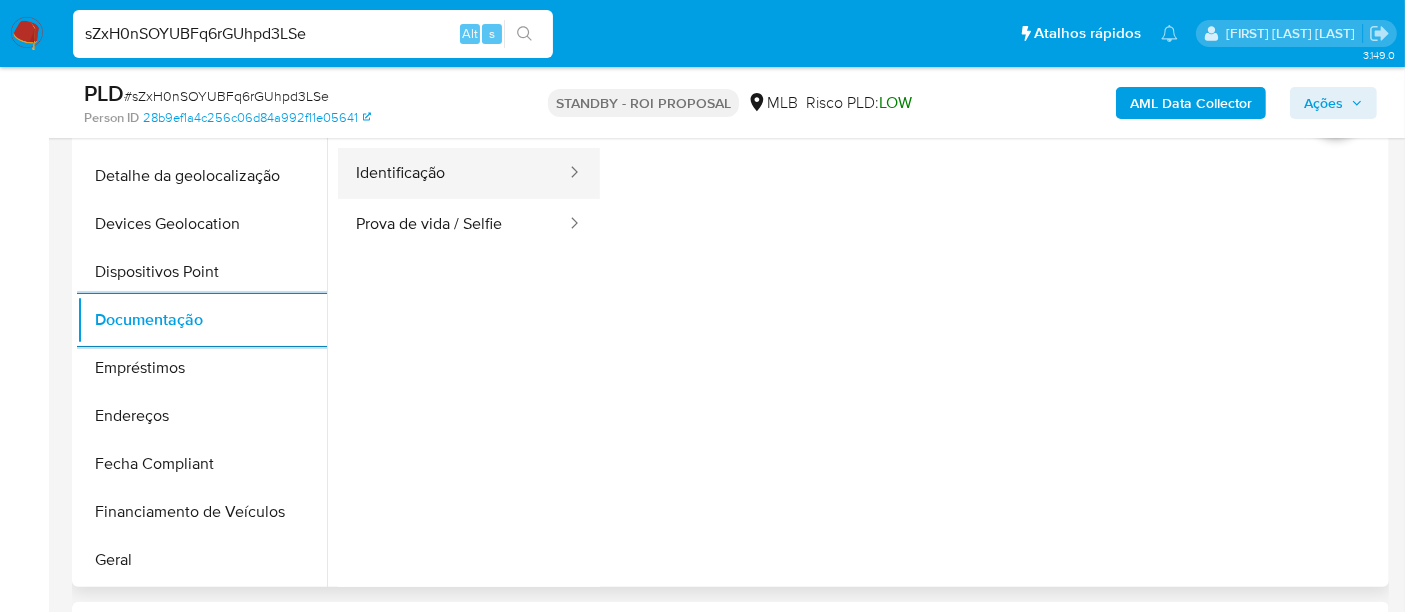 click on "Identificação" at bounding box center [453, 173] 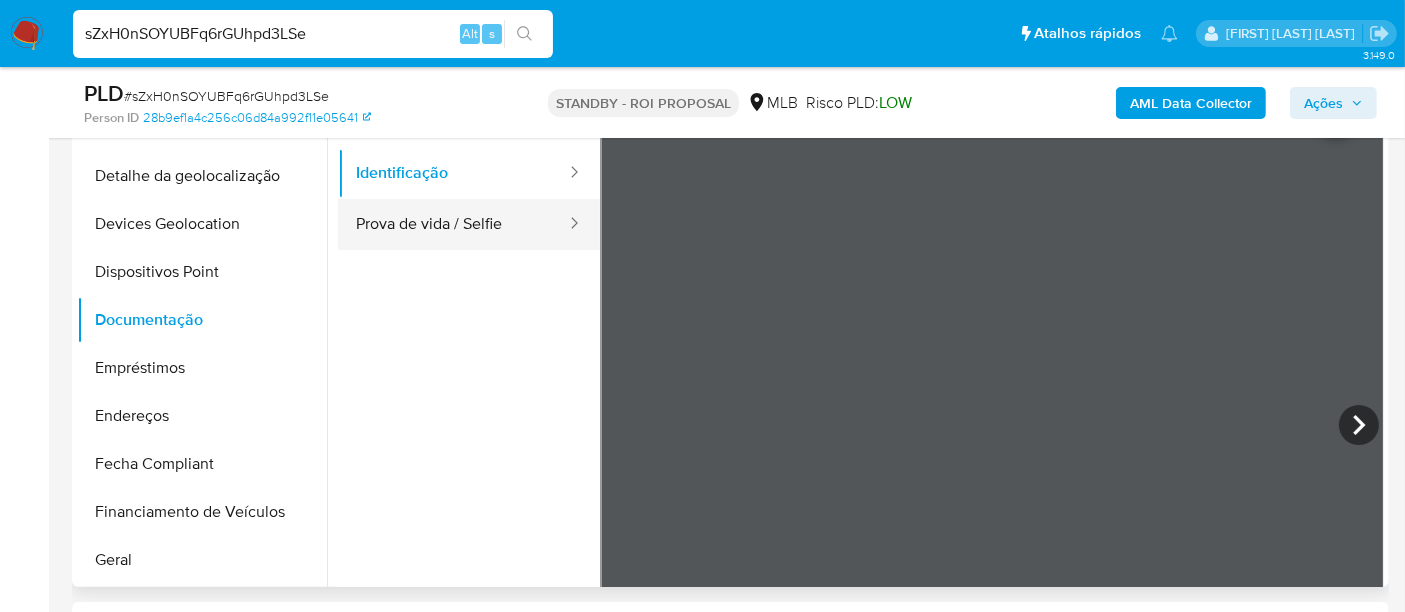 click on "Prova de vida / Selfie" at bounding box center [453, 224] 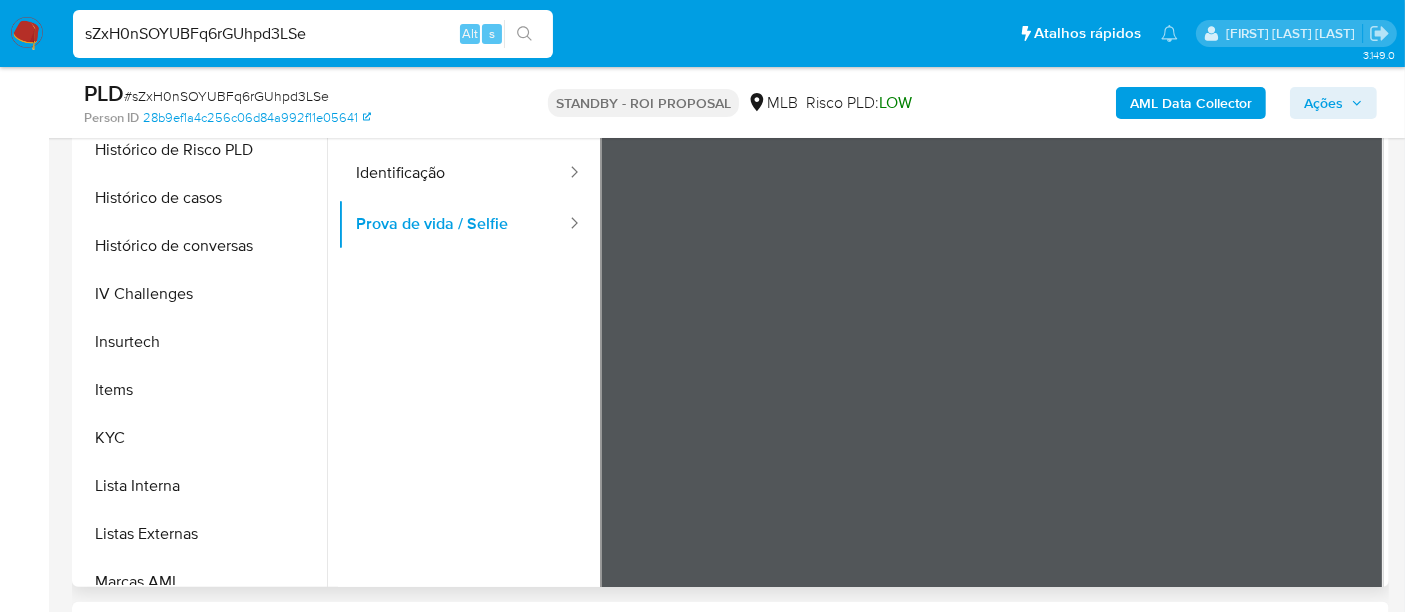 scroll, scrollTop: 844, scrollLeft: 0, axis: vertical 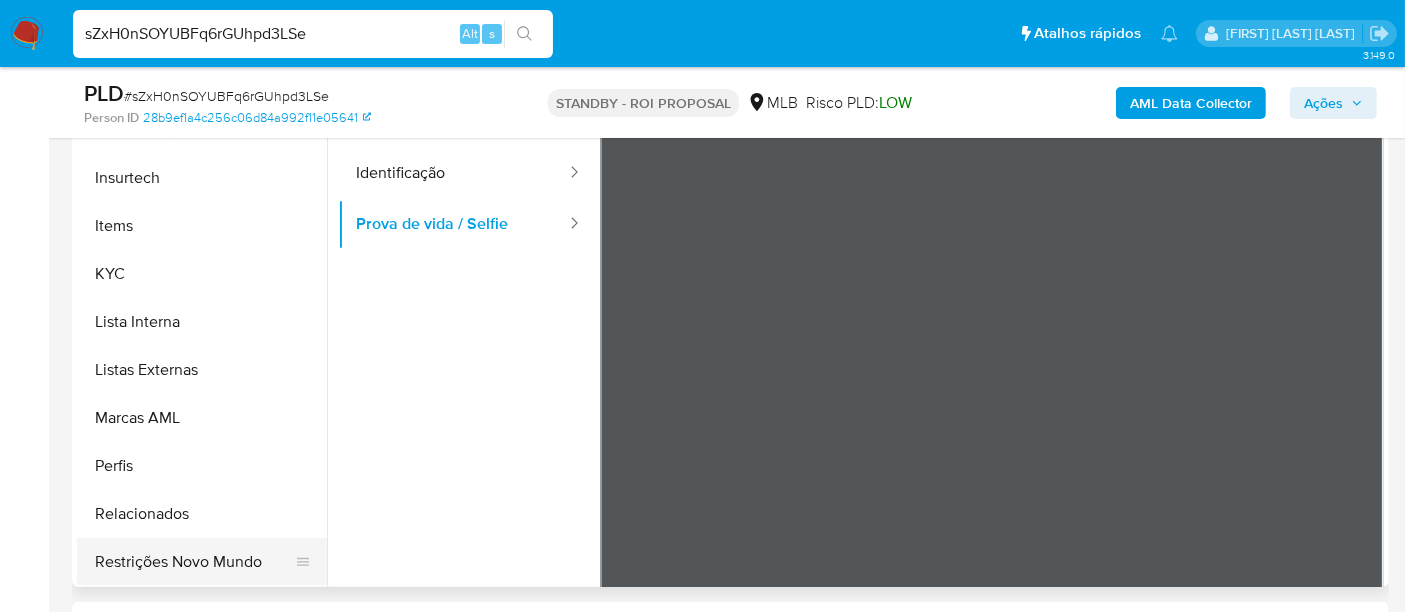 click on "Restrições Novo Mundo" at bounding box center (194, 562) 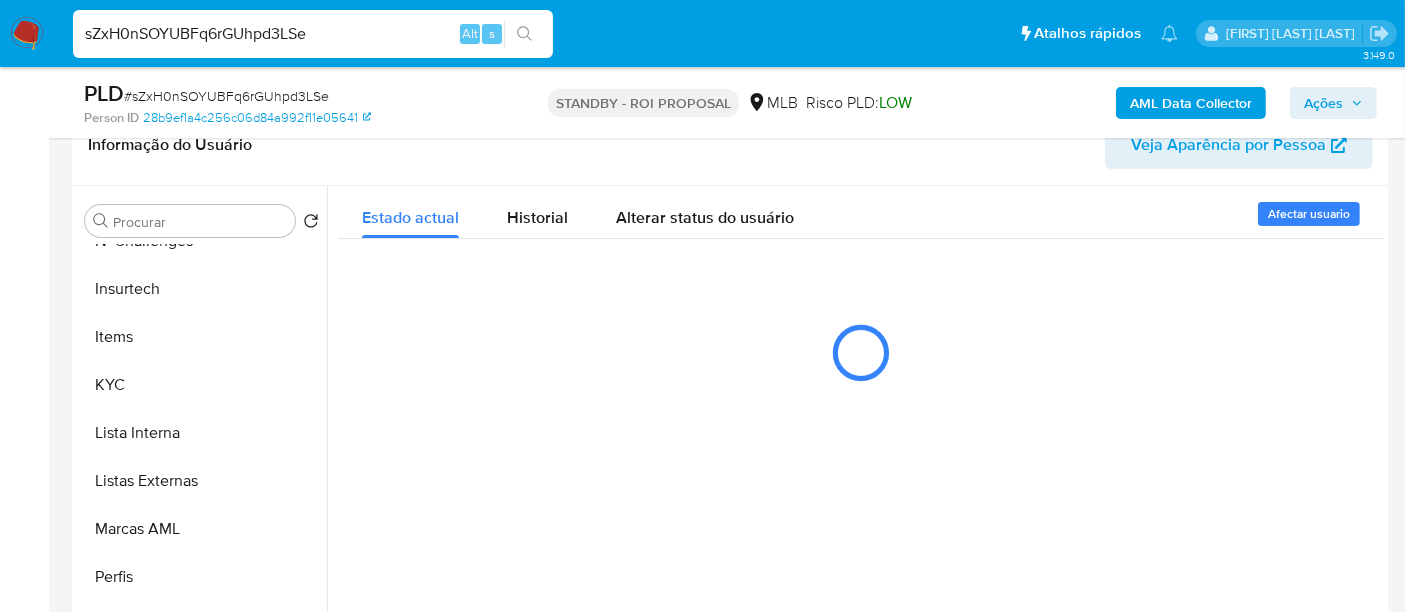 scroll, scrollTop: 444, scrollLeft: 0, axis: vertical 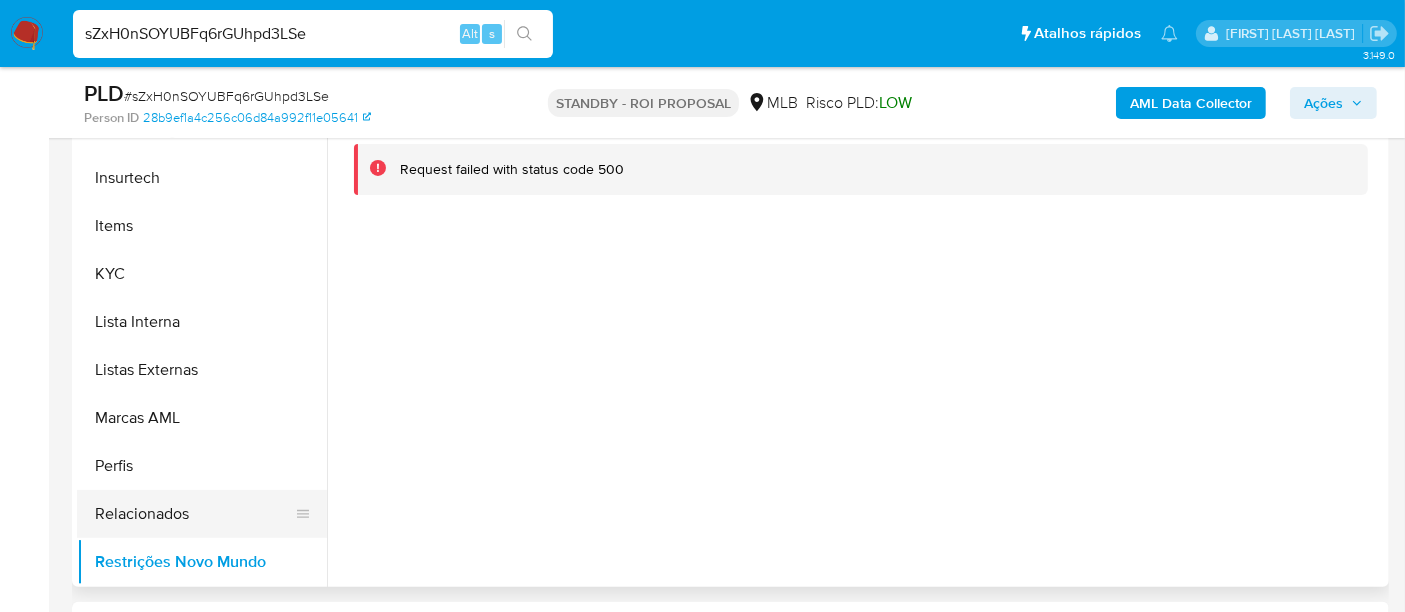 click on "Relacionados" at bounding box center [194, 514] 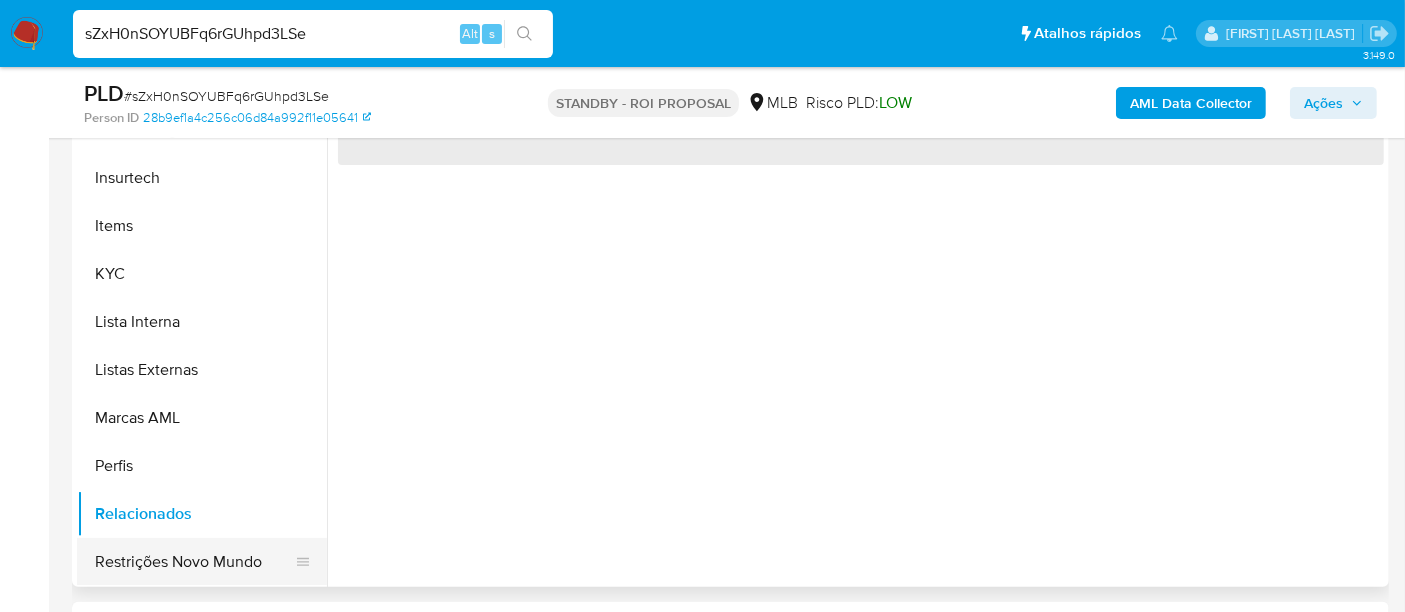 click on "Restrições Novo Mundo" at bounding box center [194, 562] 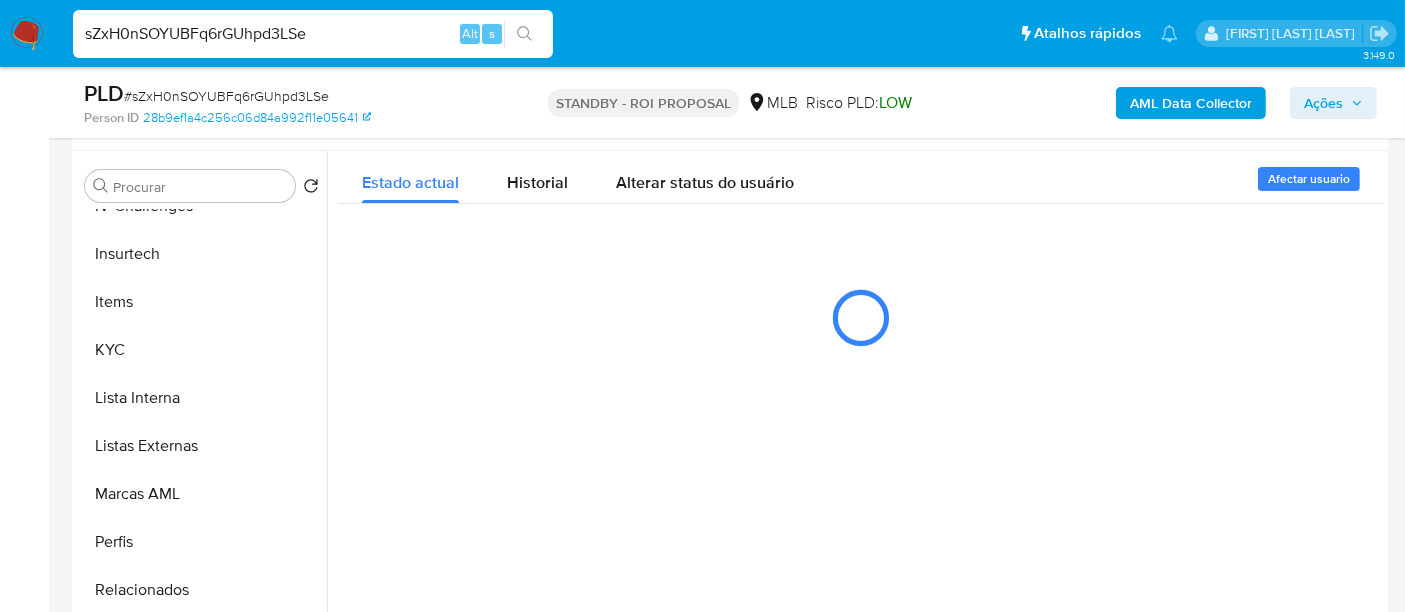 scroll, scrollTop: 333, scrollLeft: 0, axis: vertical 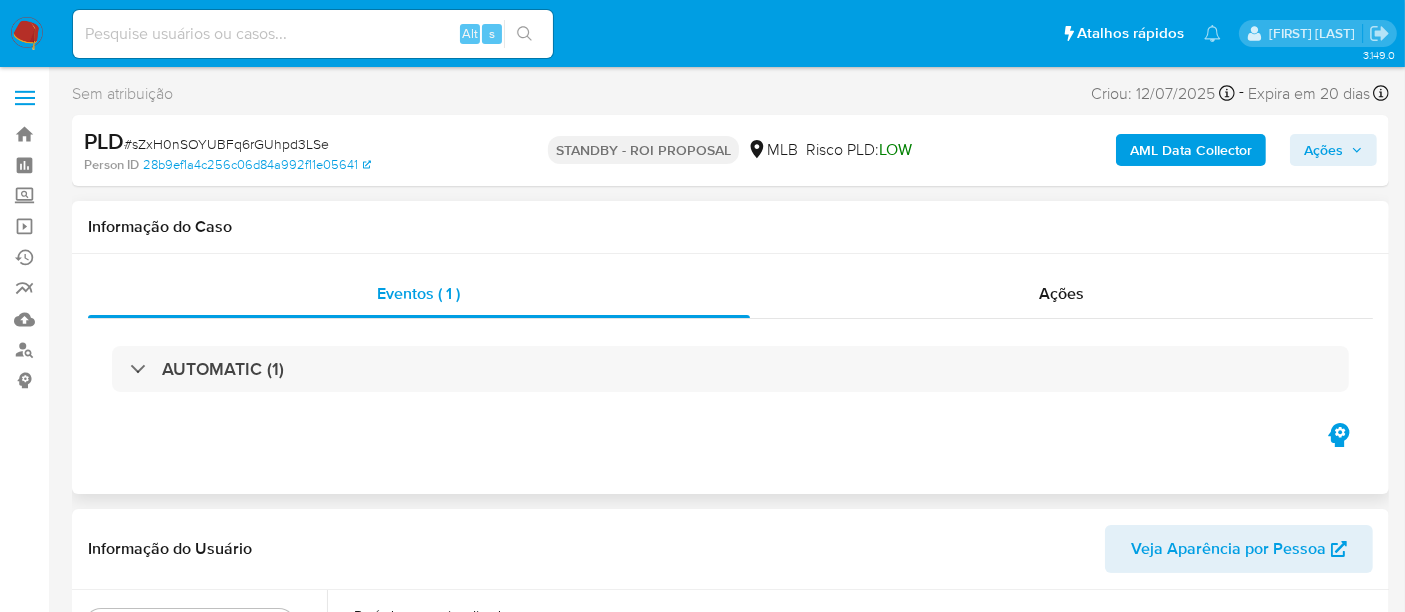 select on "10" 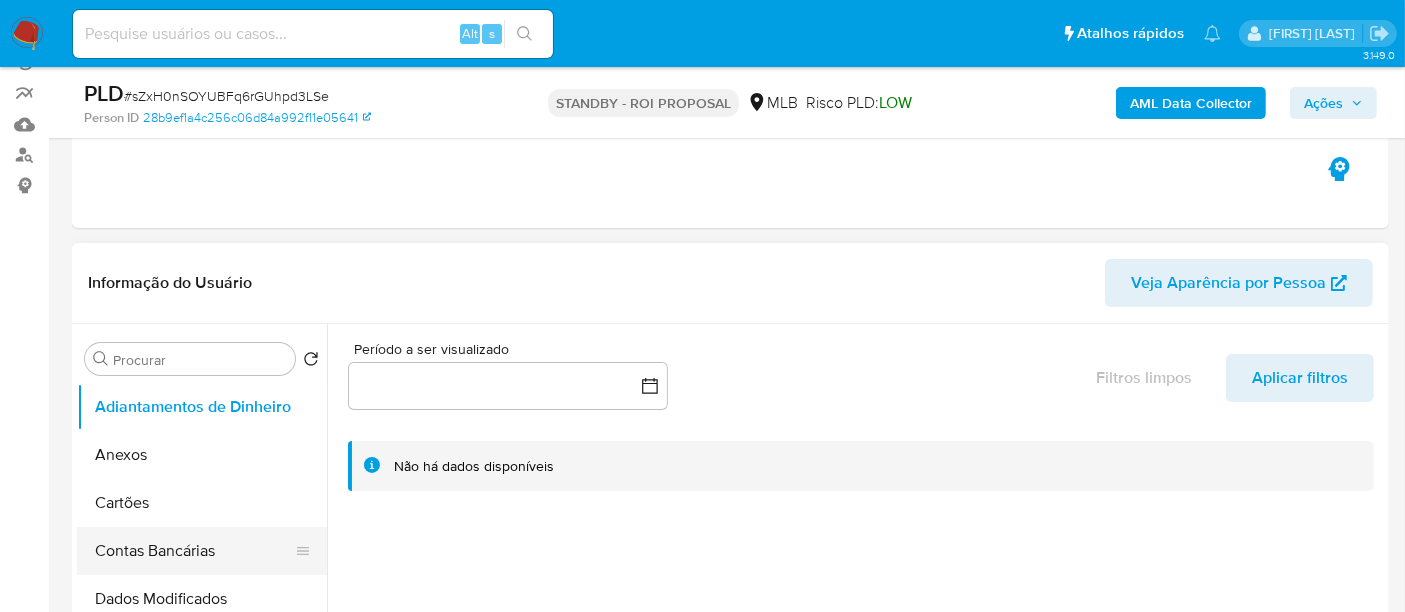 scroll, scrollTop: 444, scrollLeft: 0, axis: vertical 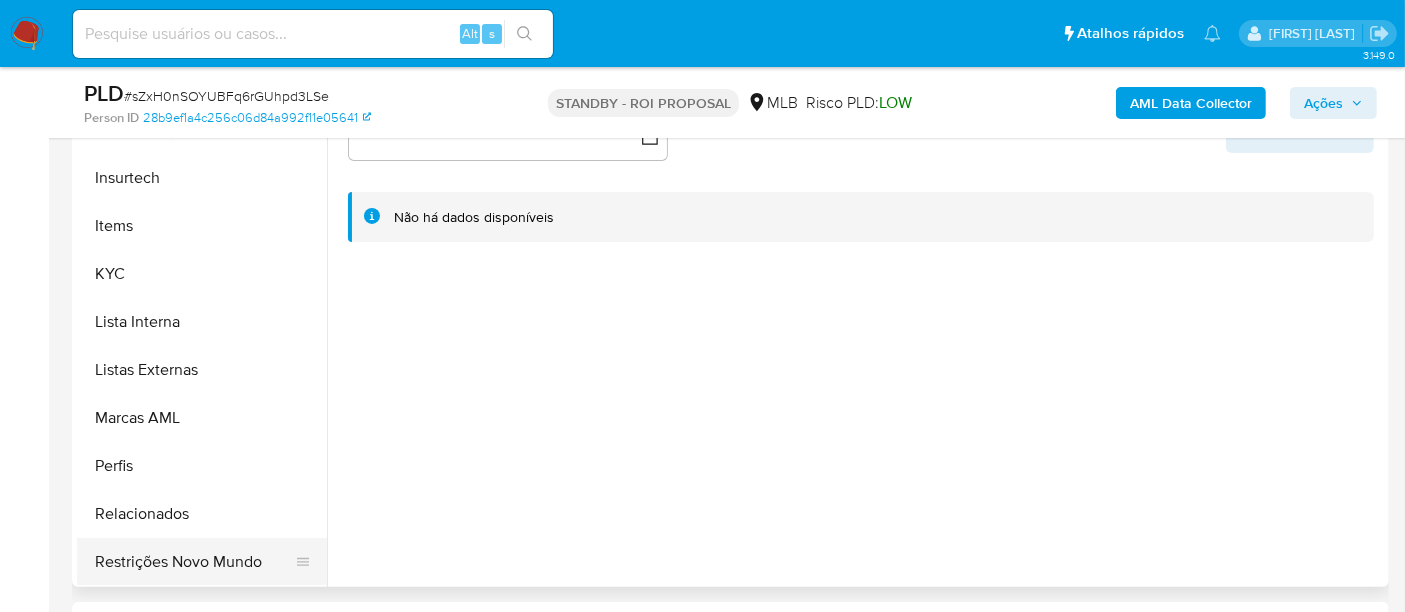 click on "Restrições Novo Mundo" at bounding box center [194, 562] 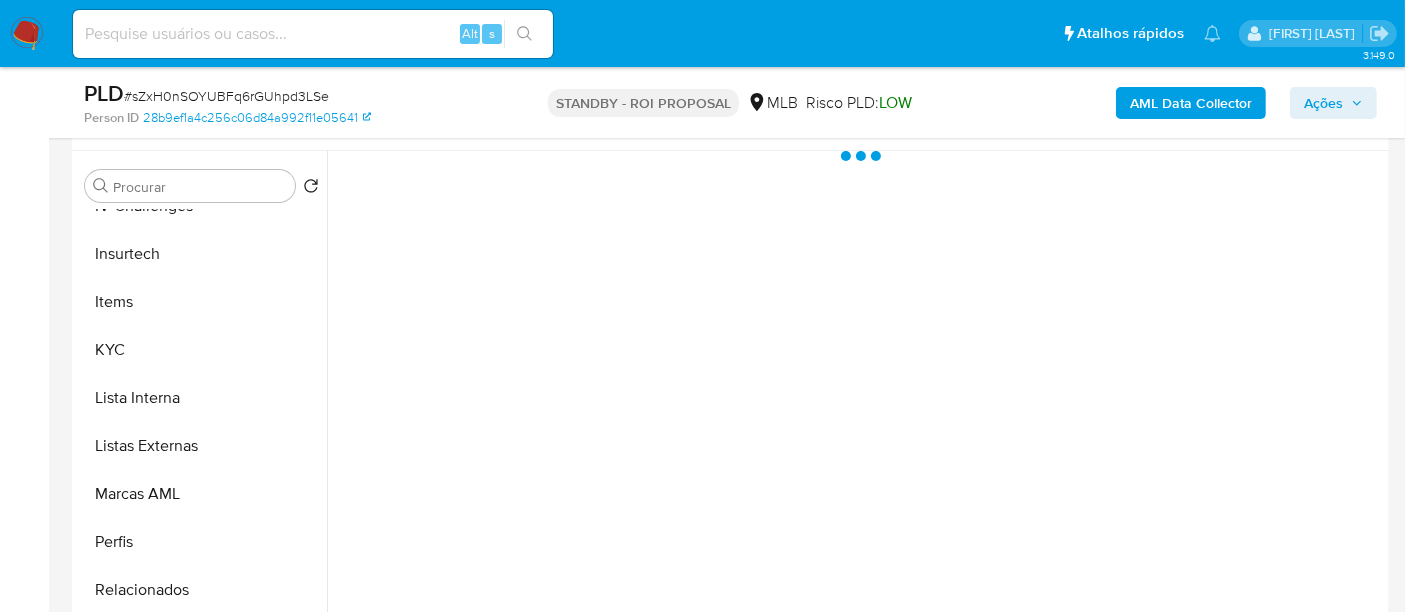 scroll, scrollTop: 333, scrollLeft: 0, axis: vertical 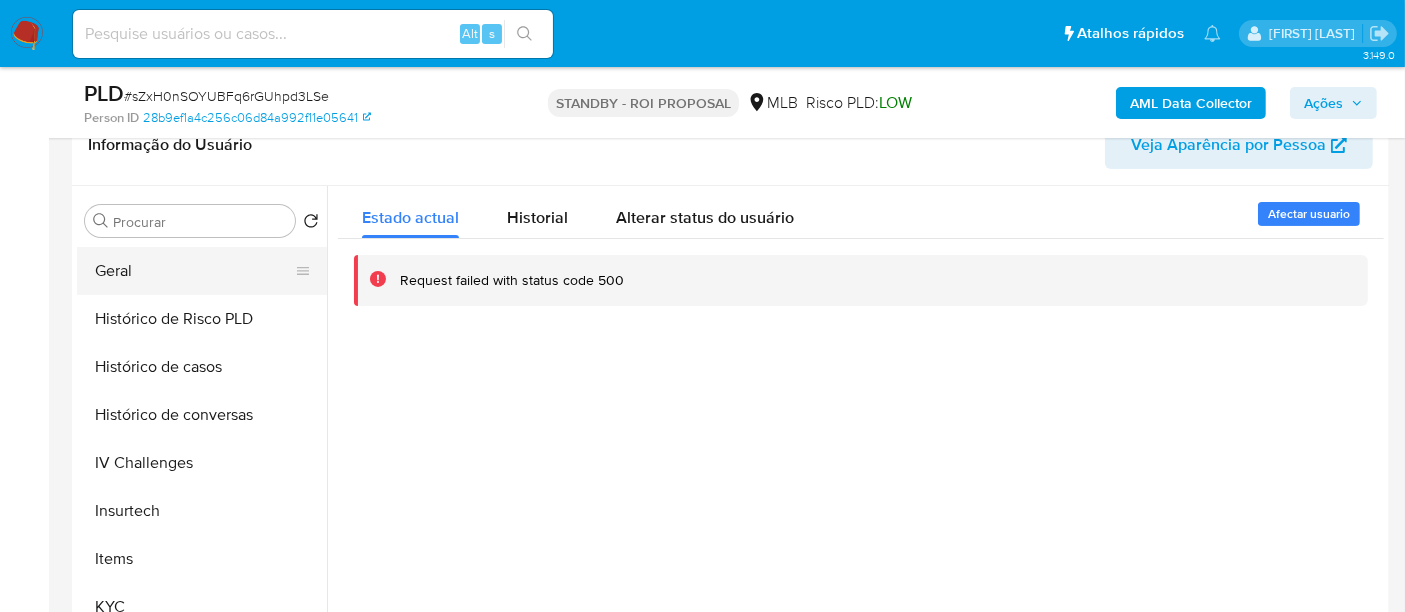 click on "Geral" at bounding box center (194, 271) 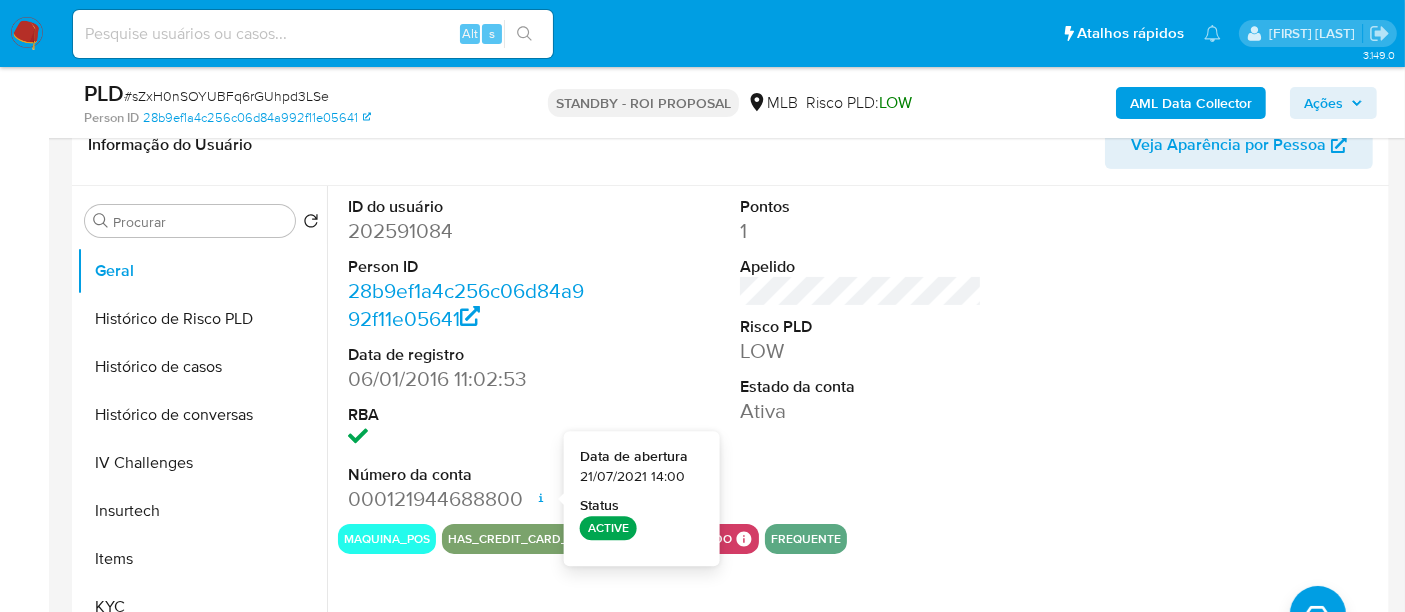 type 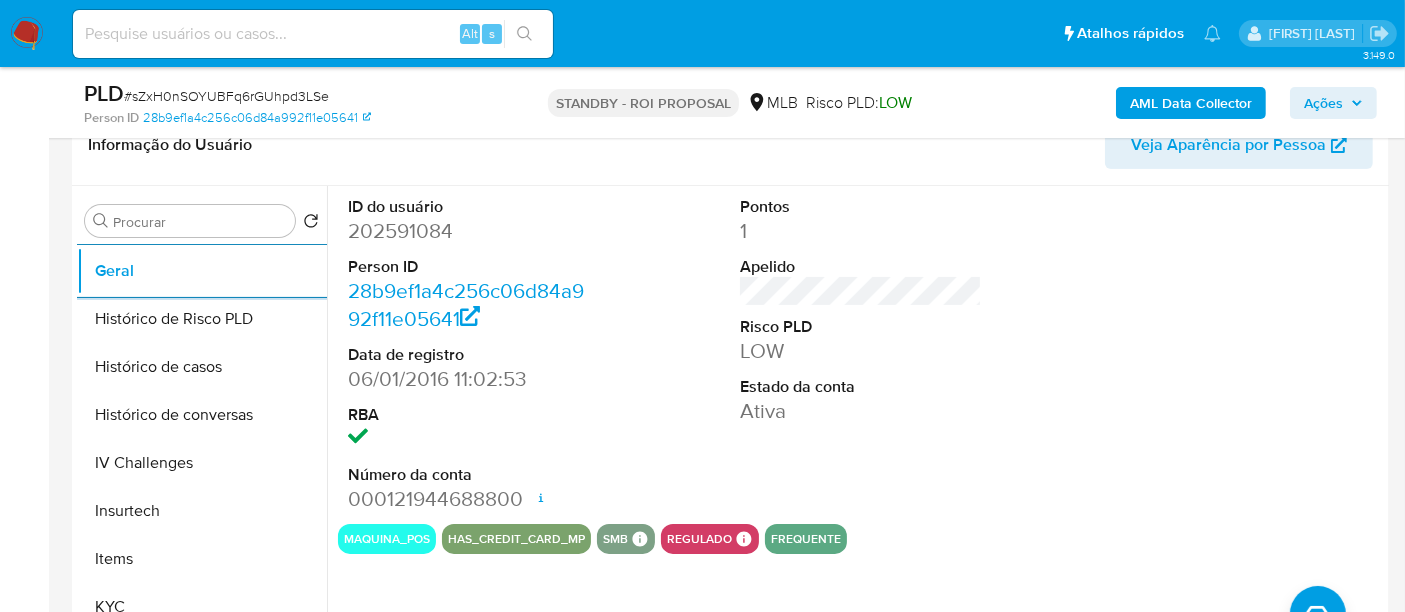 click at bounding box center (313, 34) 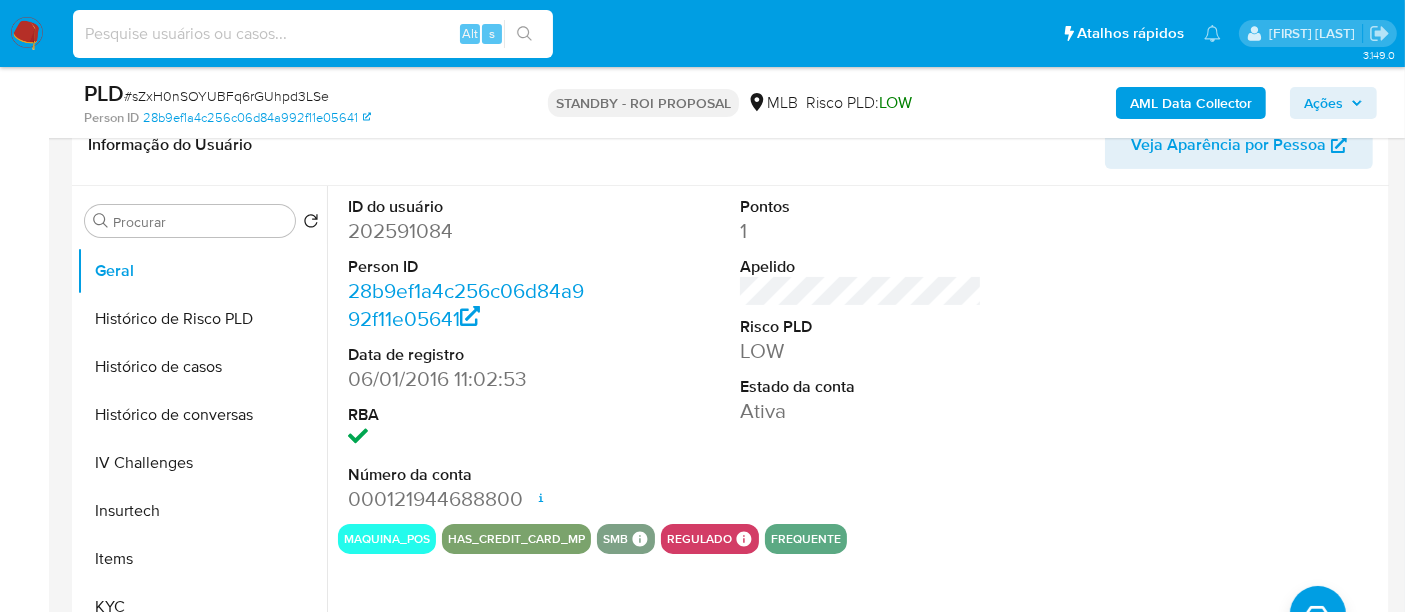 paste on "glDwC7khznUcAQTTQIuoruKc" 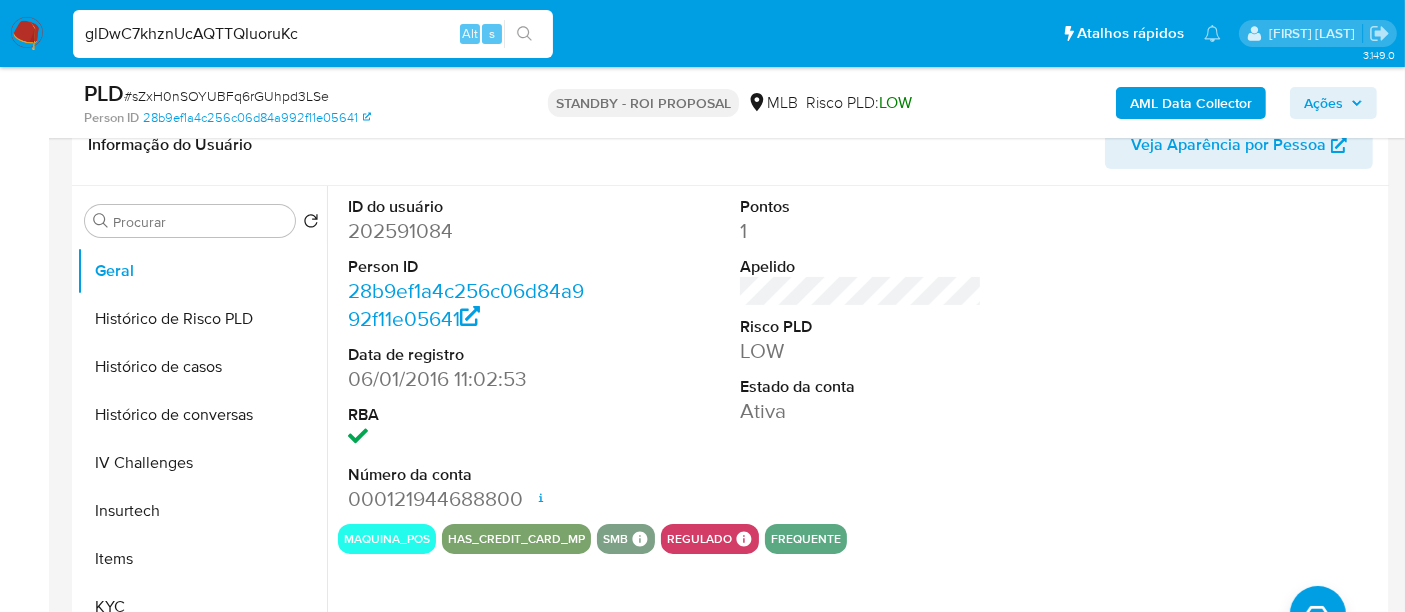 type on "glDwC7khznUcAQTTQIuoruKc" 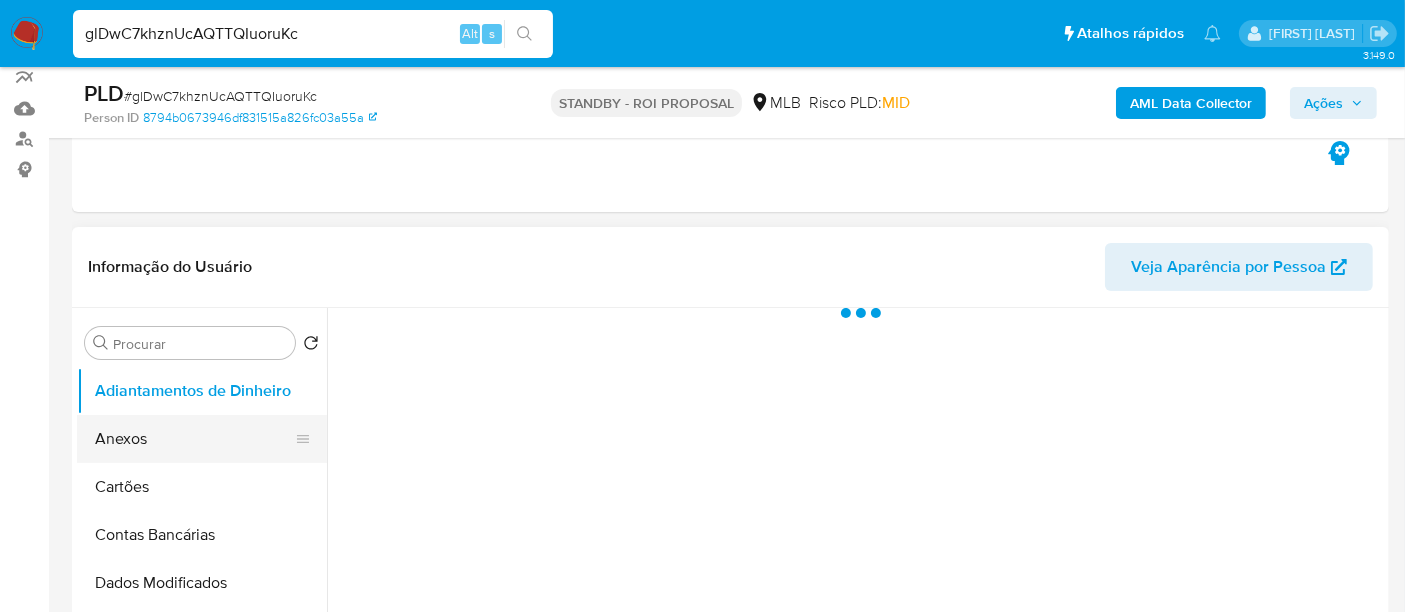 scroll, scrollTop: 333, scrollLeft: 0, axis: vertical 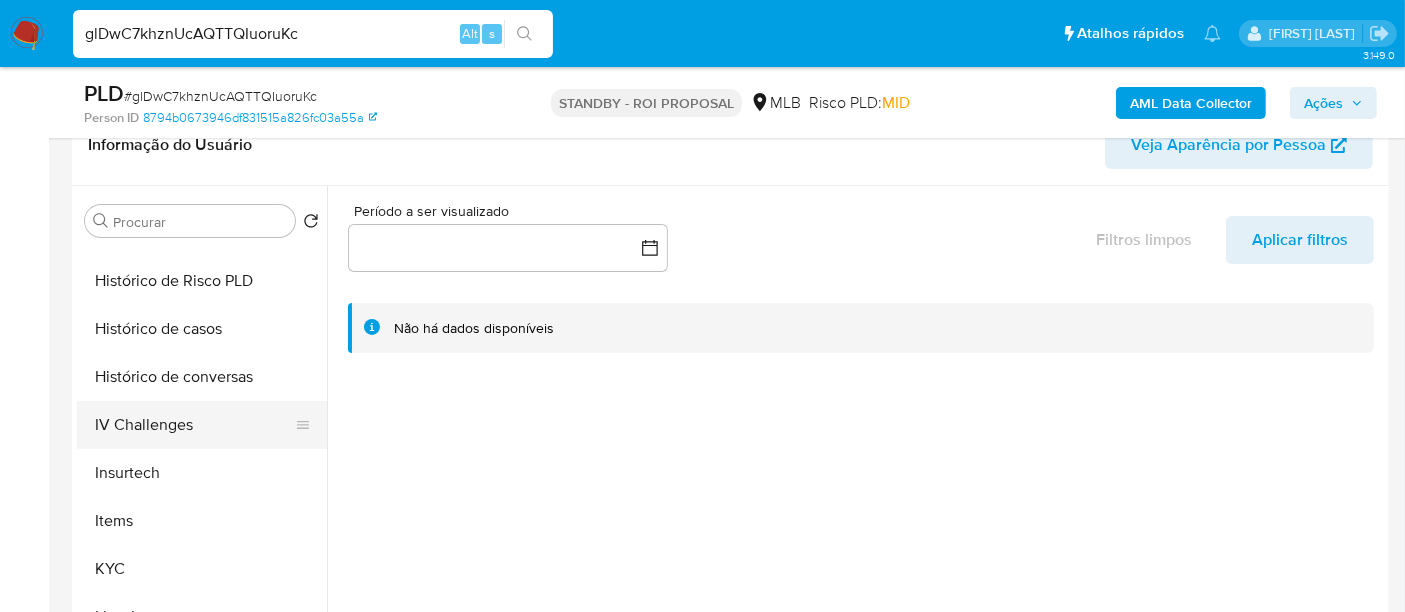 select on "10" 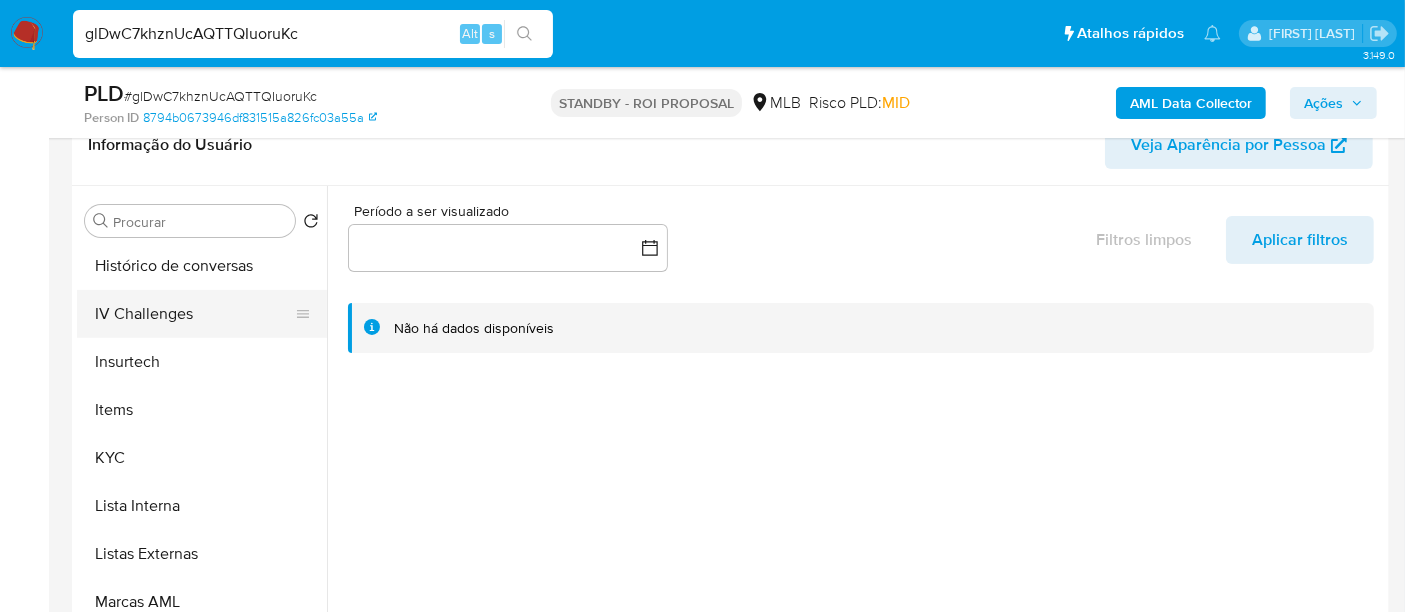 scroll, scrollTop: 777, scrollLeft: 0, axis: vertical 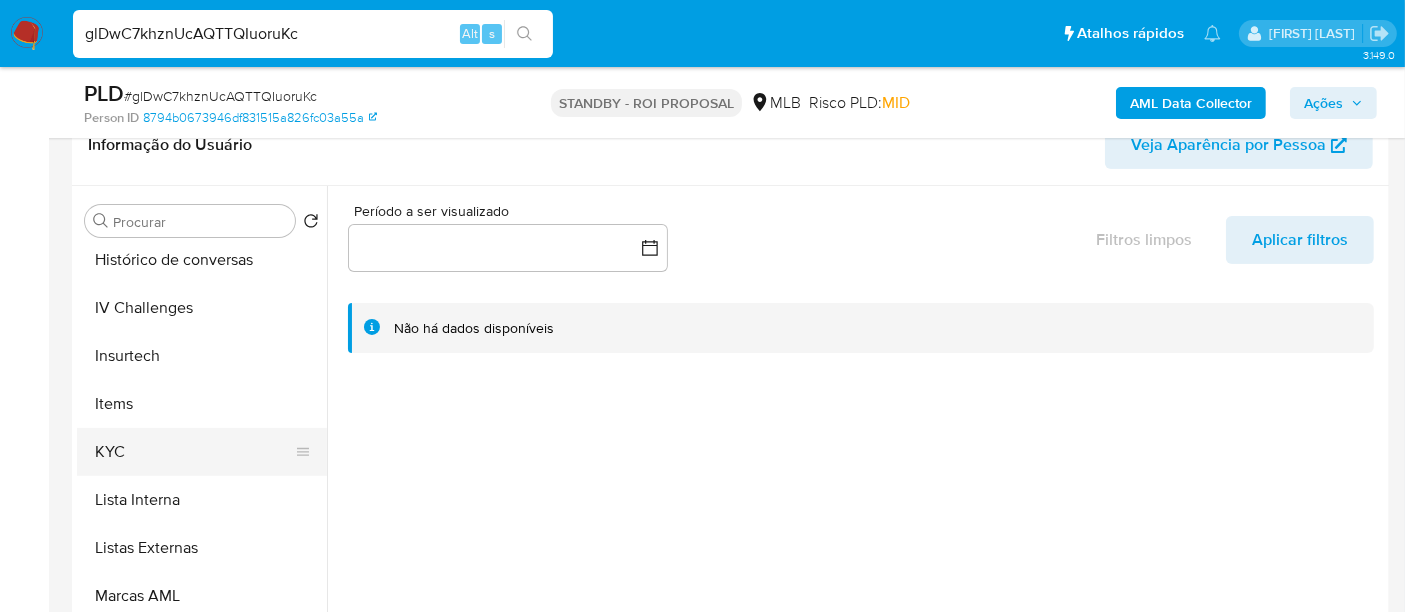 click on "KYC" at bounding box center [194, 452] 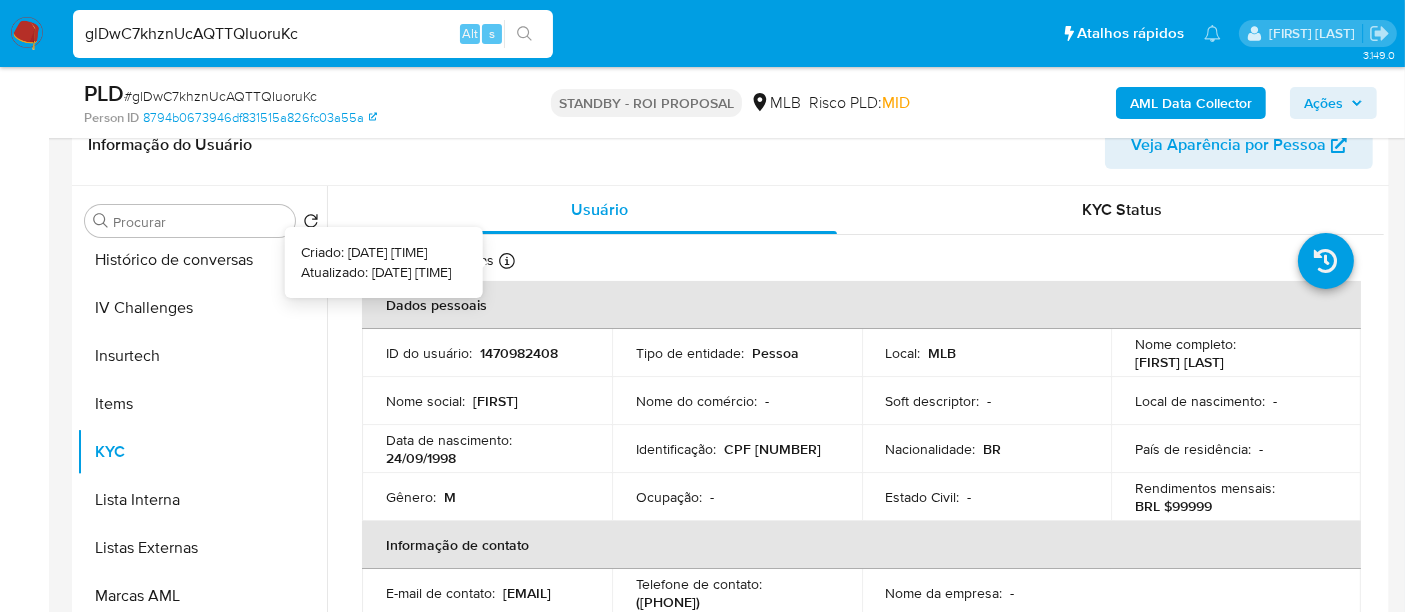 type 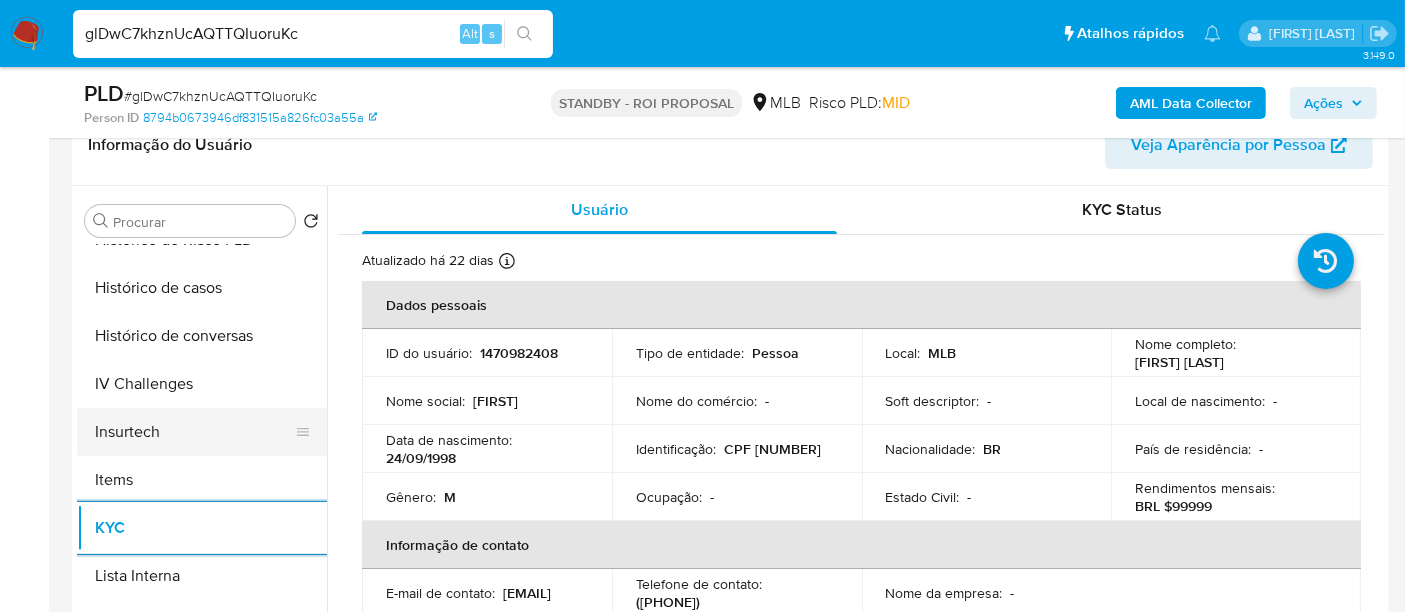 scroll, scrollTop: 666, scrollLeft: 0, axis: vertical 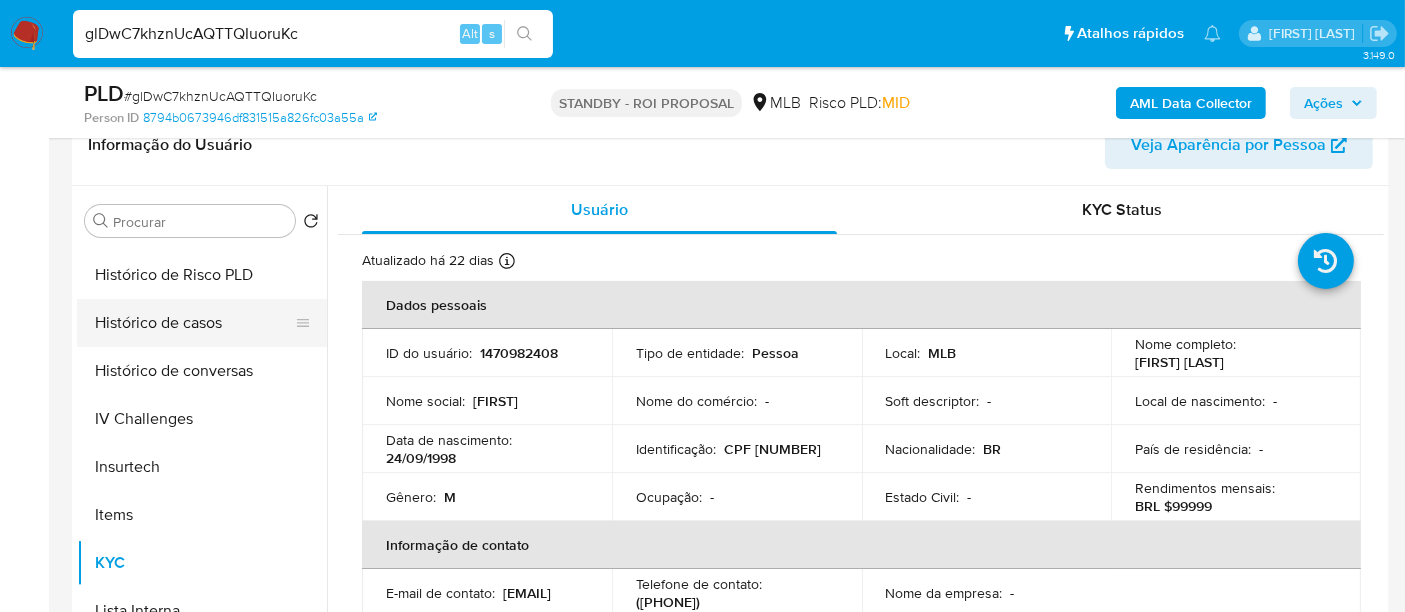 click on "Histórico de casos" at bounding box center (194, 323) 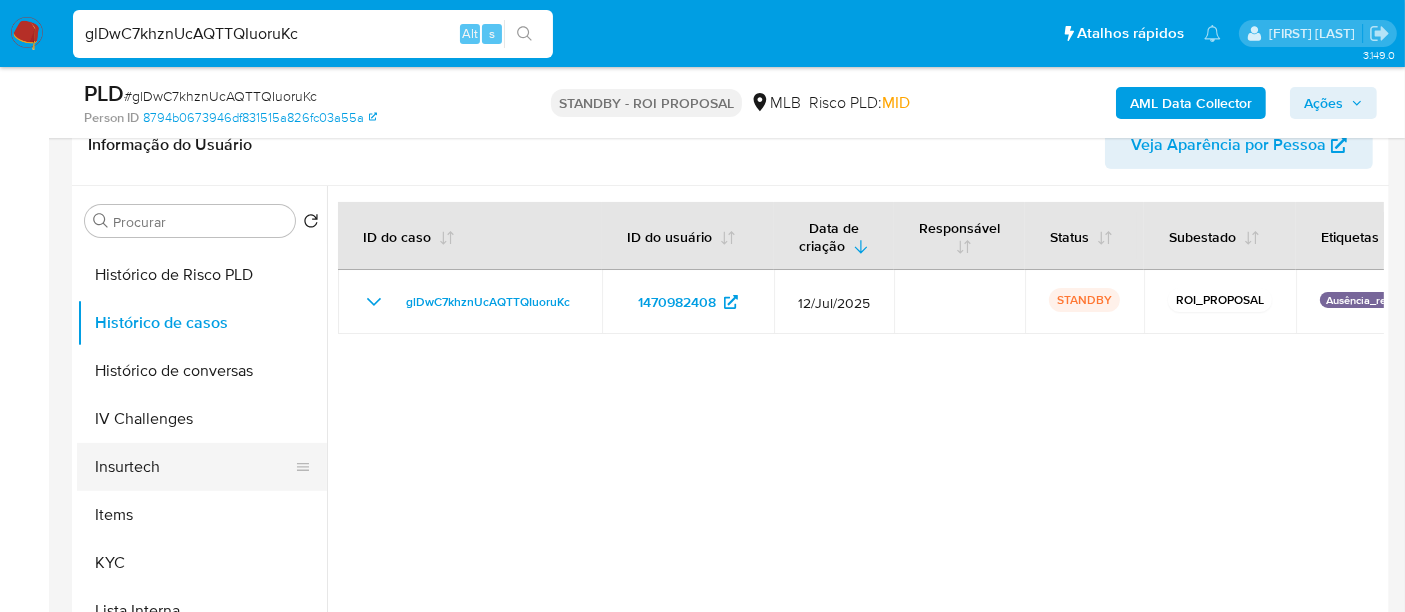 scroll, scrollTop: 333, scrollLeft: 0, axis: vertical 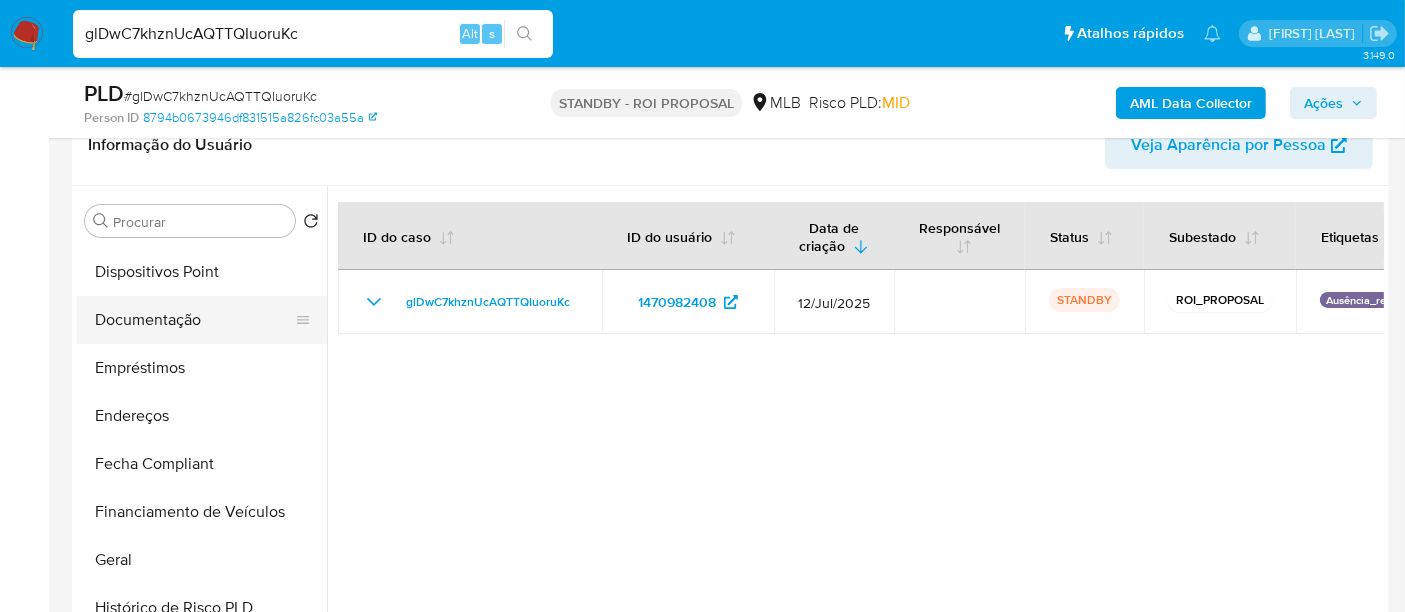 click on "Documentação" at bounding box center [194, 320] 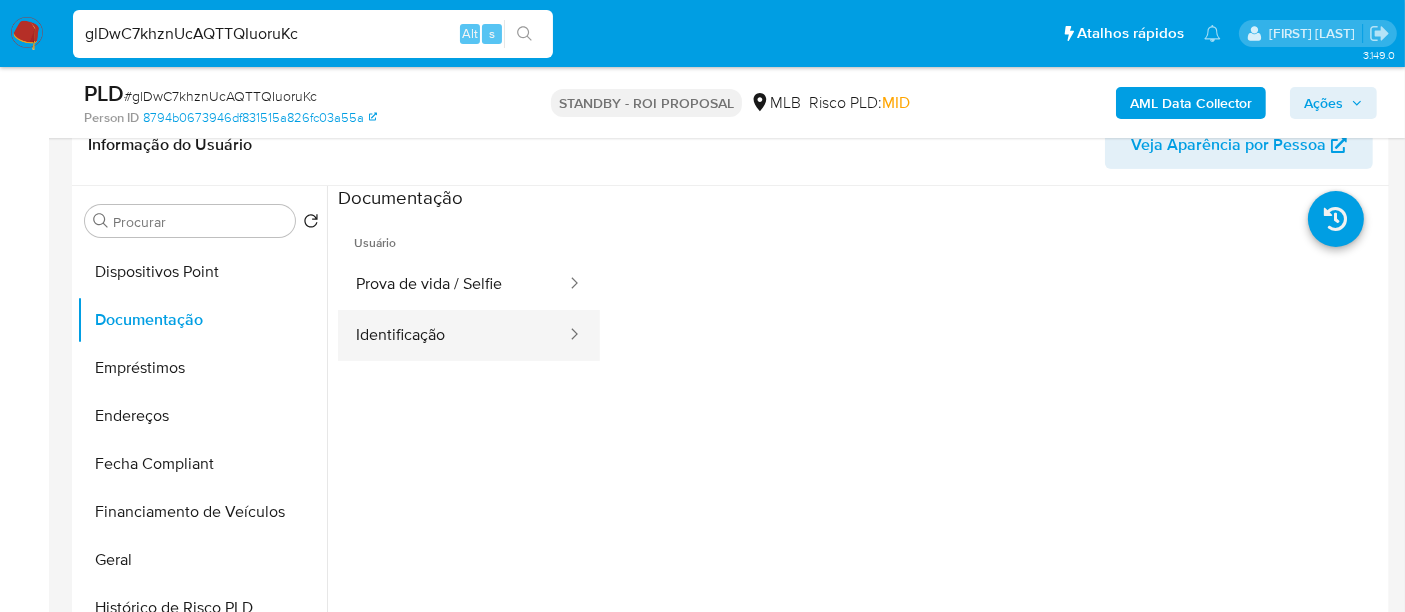 click on "Identificação" at bounding box center [453, 335] 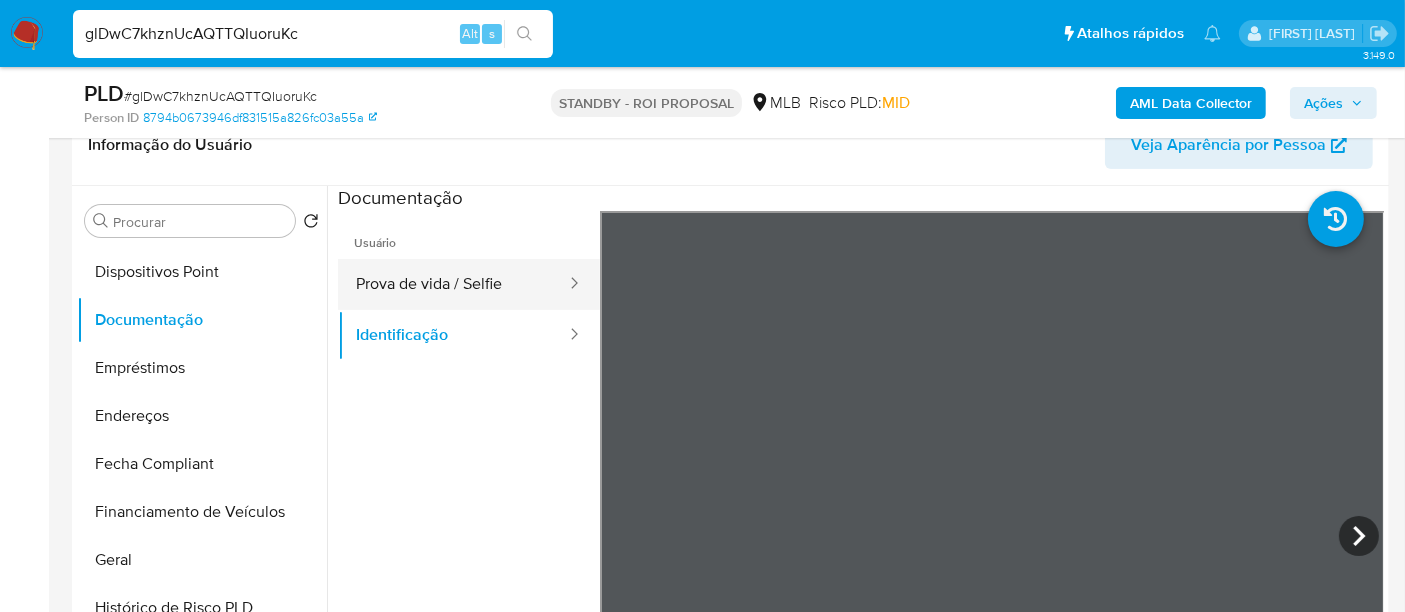 click on "Prova de vida / Selfie" at bounding box center (453, 284) 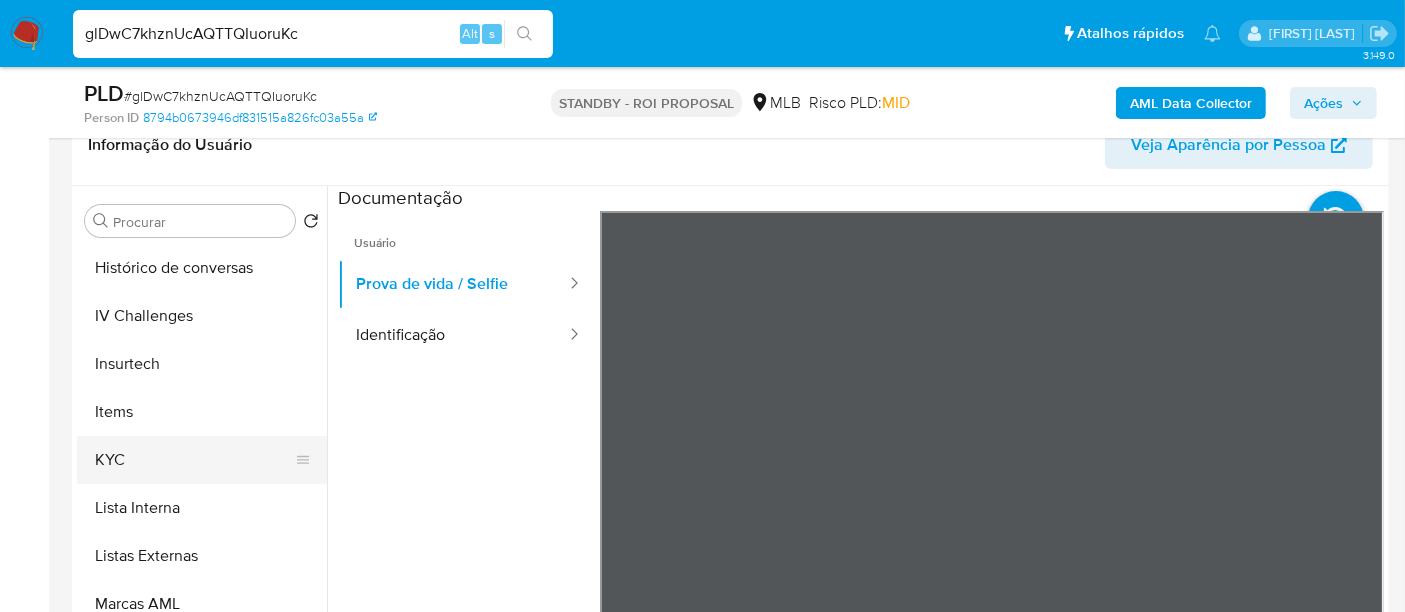 scroll, scrollTop: 844, scrollLeft: 0, axis: vertical 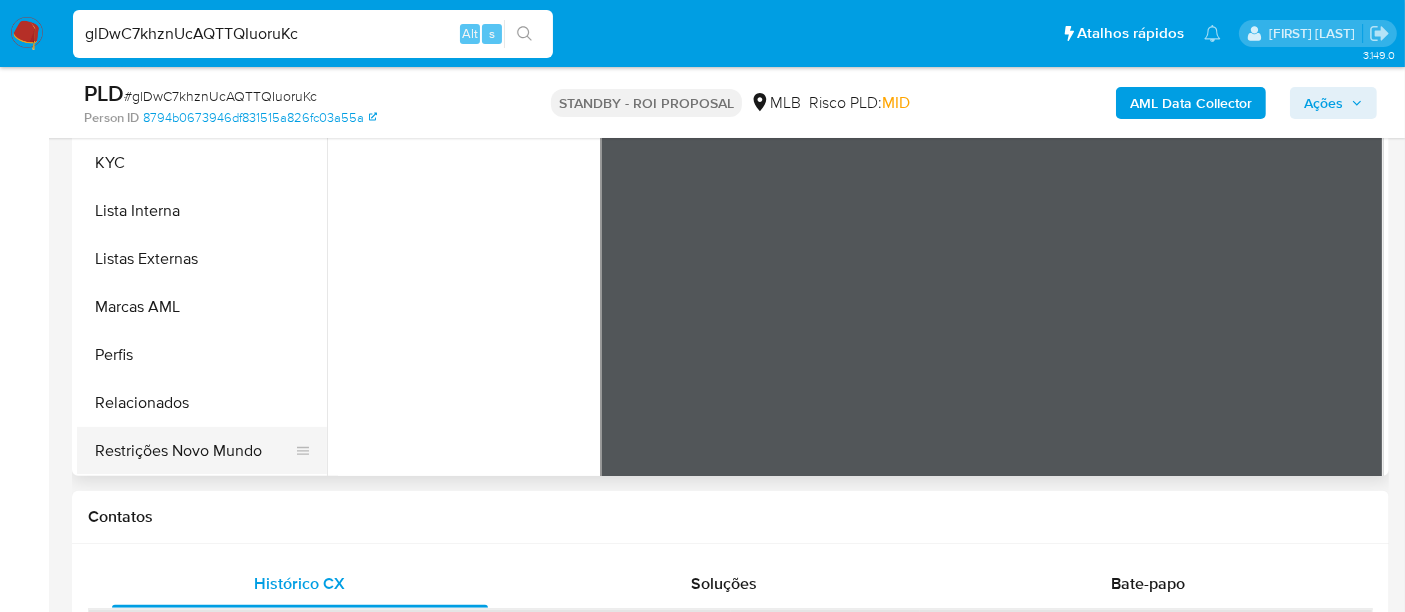 click on "Restrições Novo Mundo" at bounding box center (194, 451) 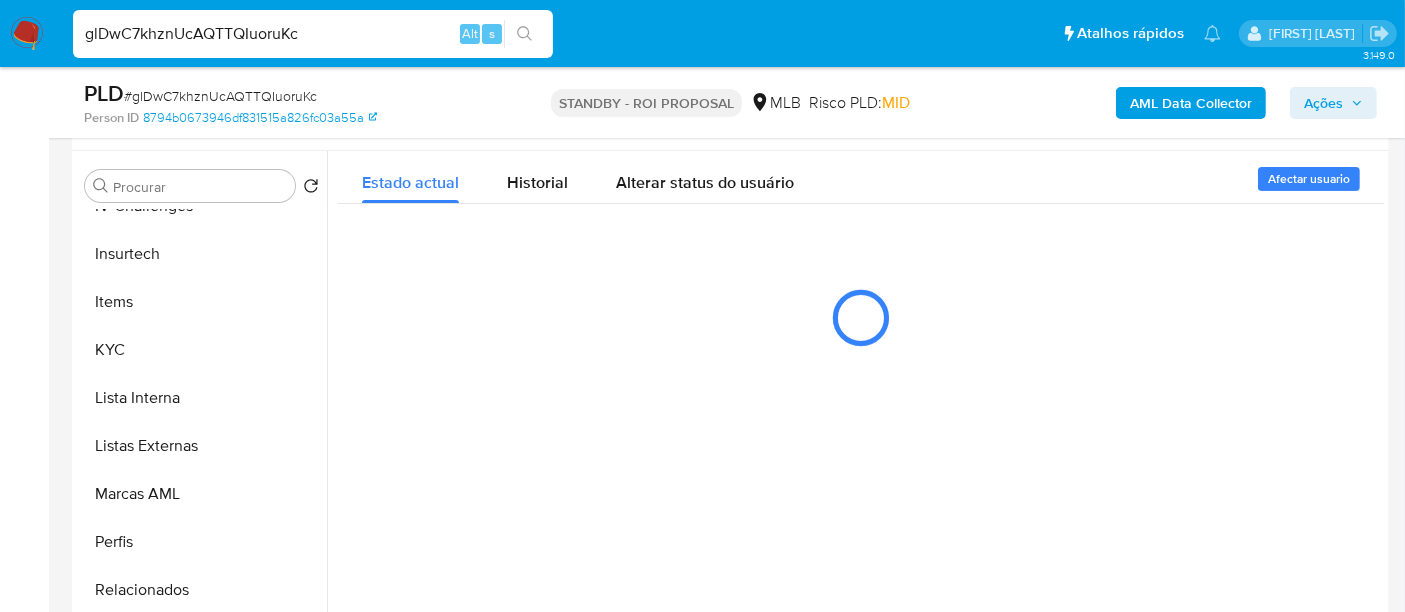 scroll, scrollTop: 333, scrollLeft: 0, axis: vertical 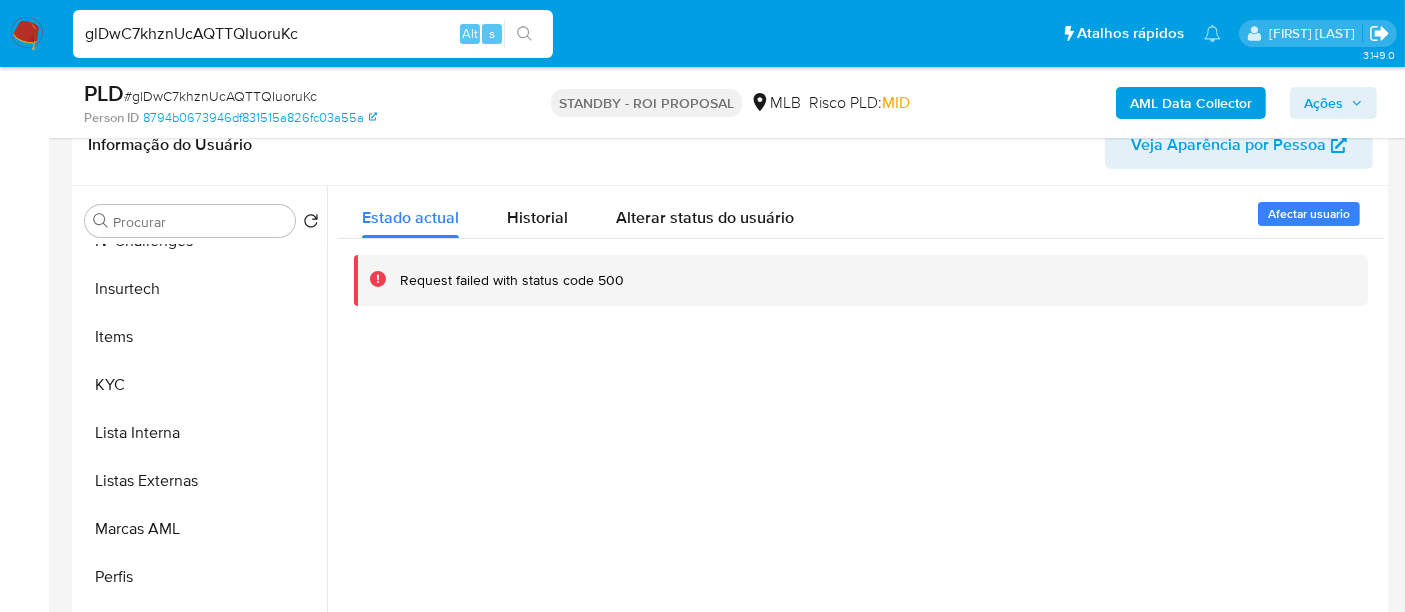click 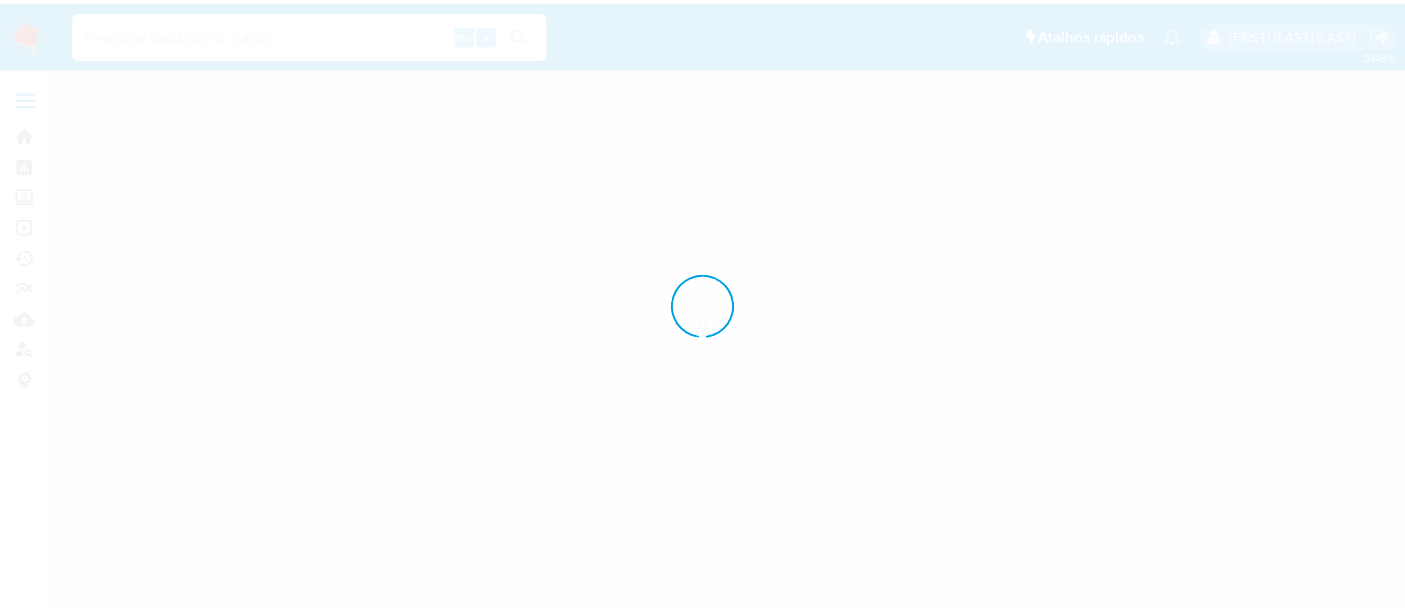 scroll, scrollTop: 0, scrollLeft: 0, axis: both 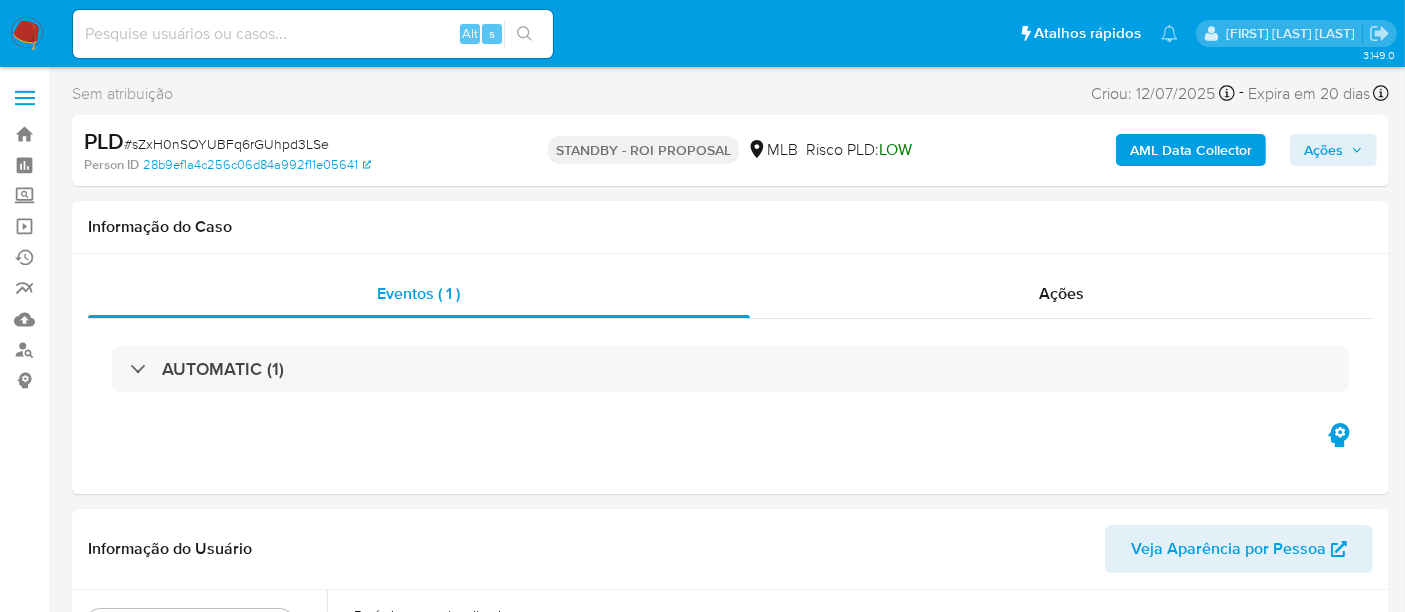 select on "10" 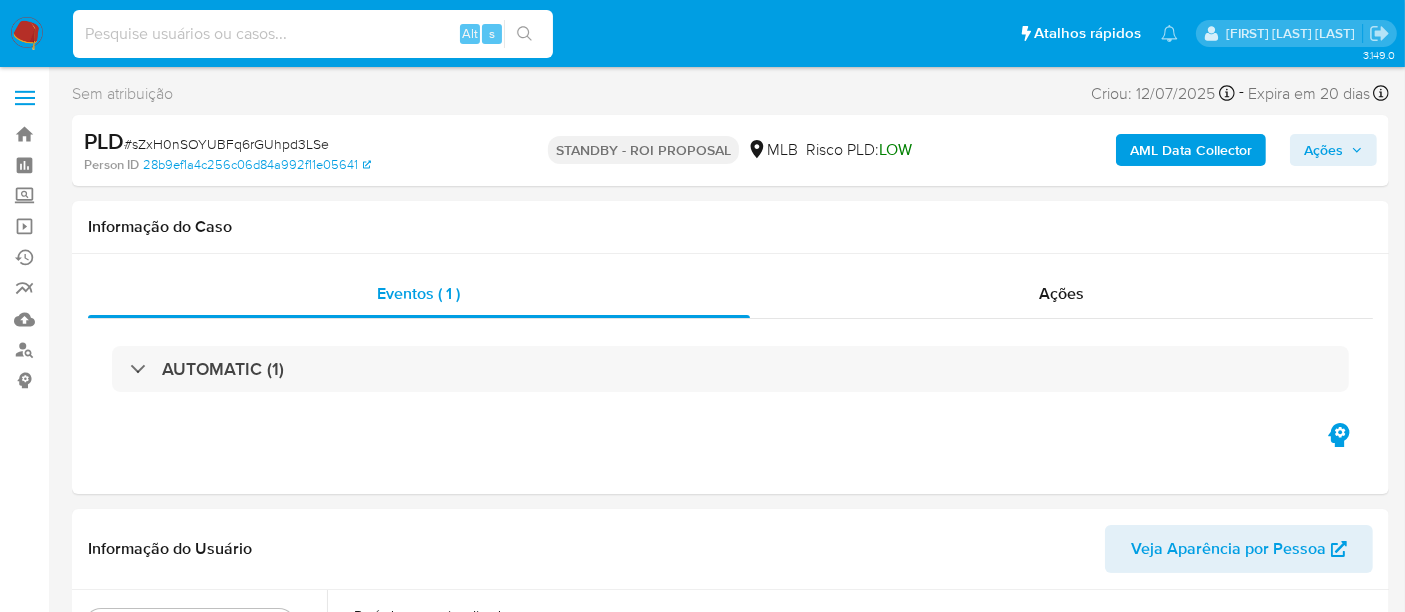 paste on "glDwC7khznUcAQTTQIuoruKc" 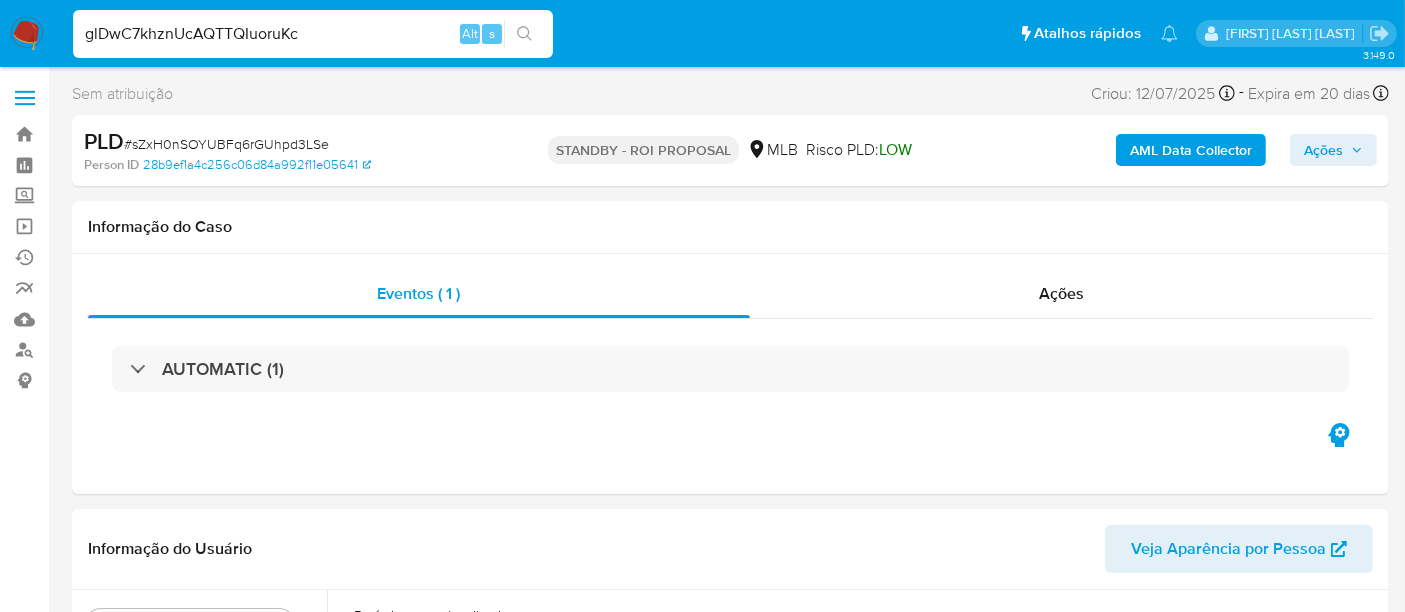 type on "glDwC7khznUcAQTTQIuoruKc" 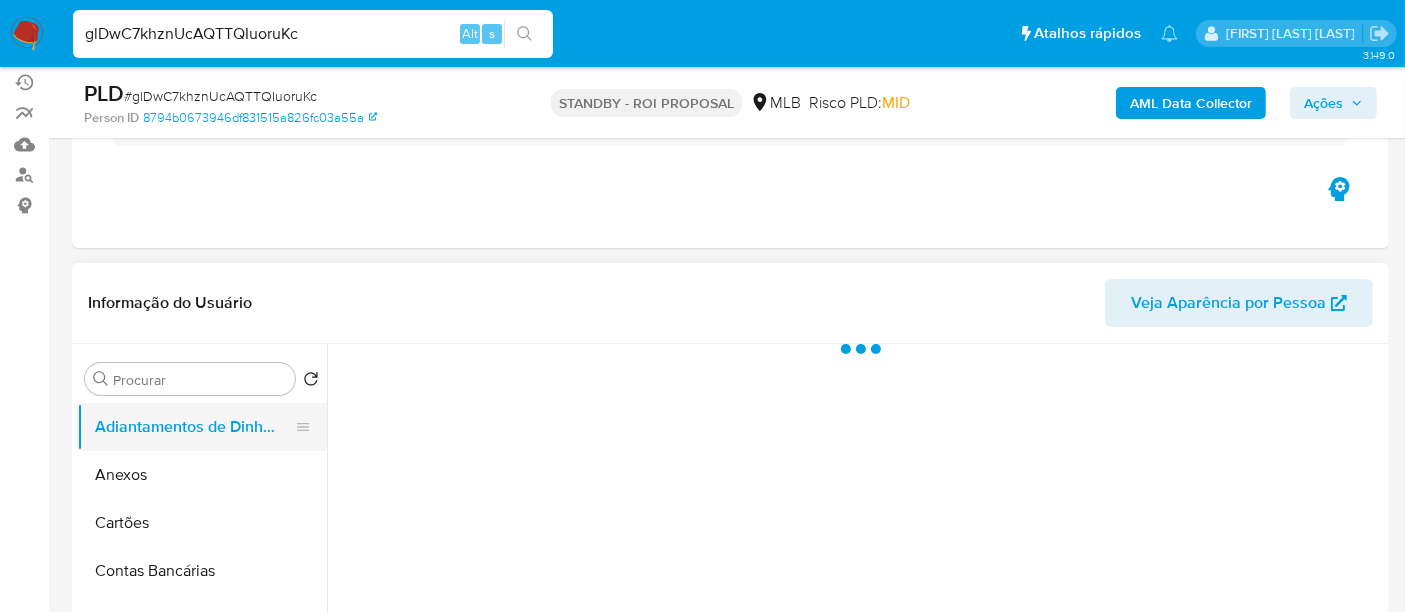 scroll, scrollTop: 333, scrollLeft: 0, axis: vertical 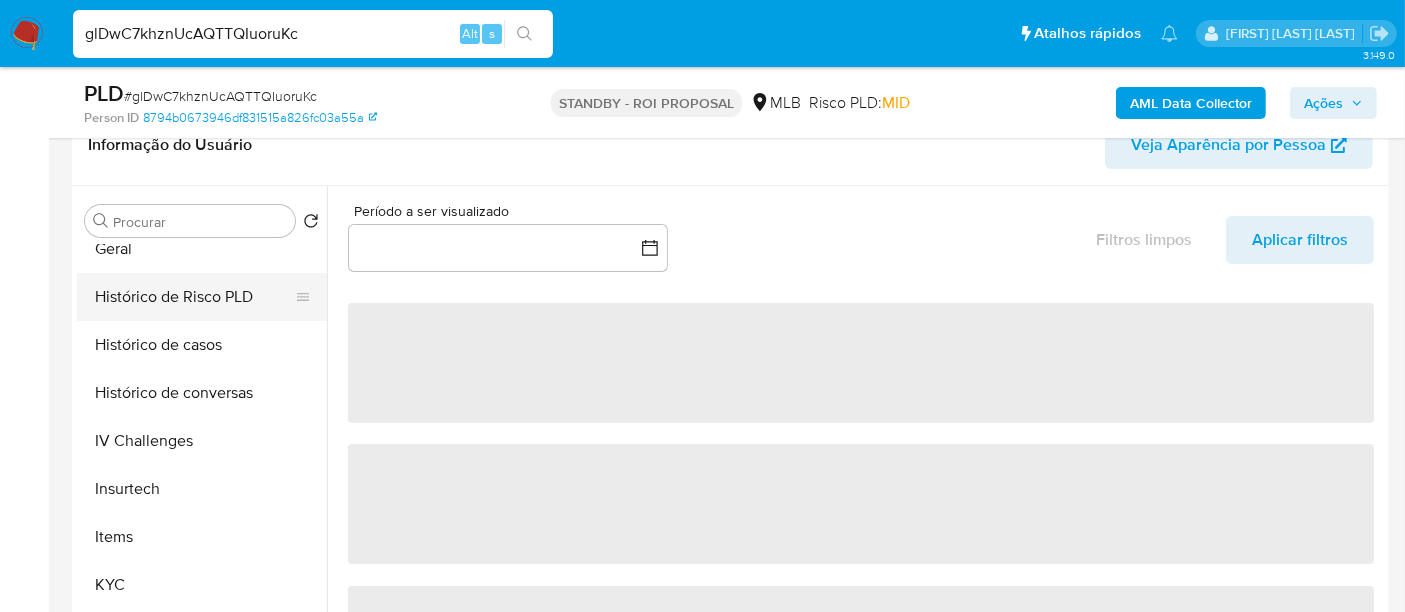 select on "10" 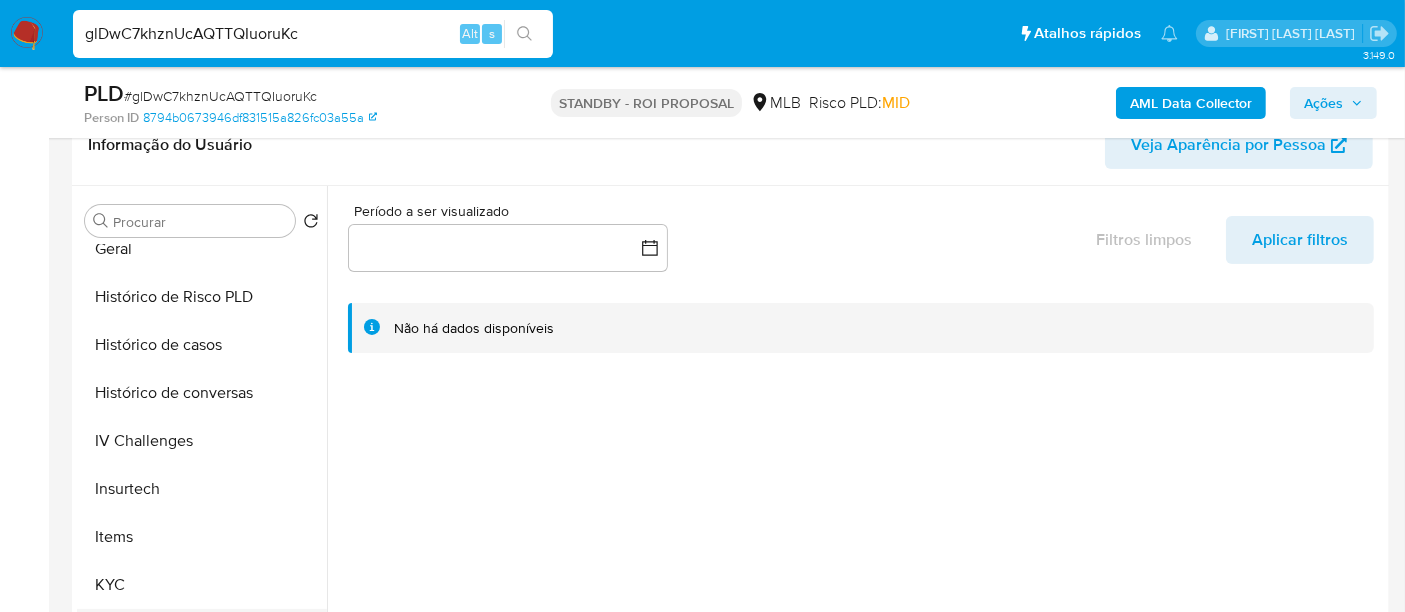scroll, scrollTop: 844, scrollLeft: 0, axis: vertical 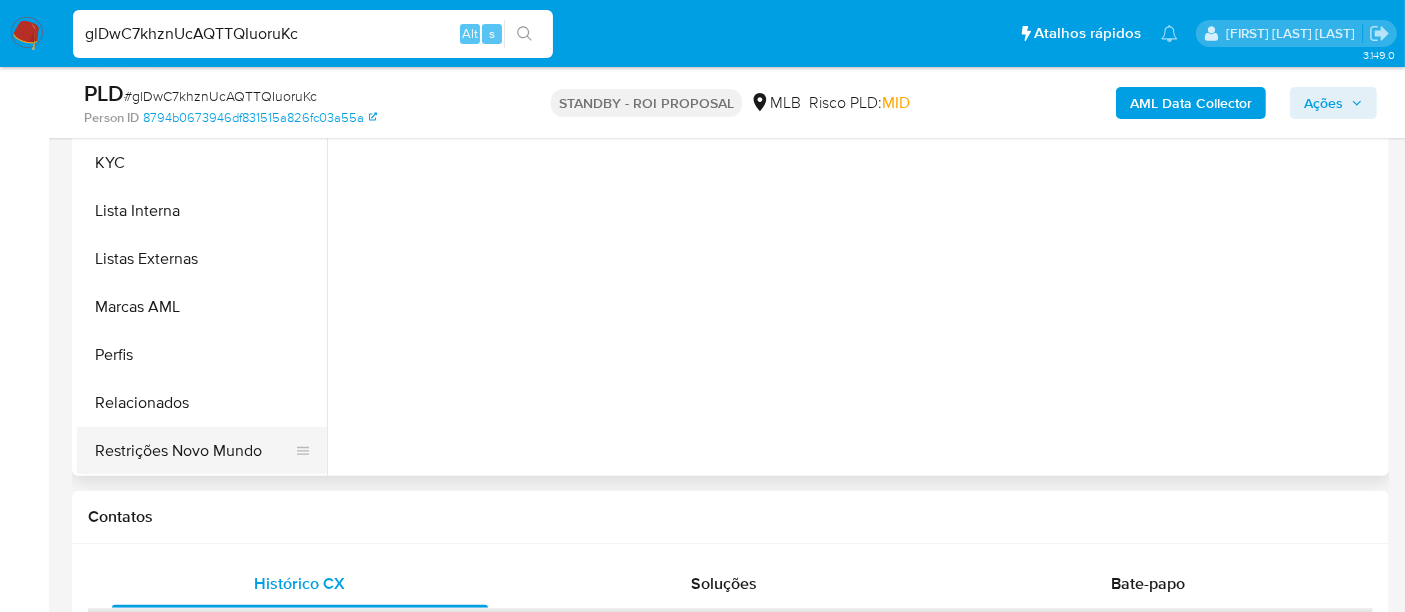 click on "Restrições Novo Mundo" at bounding box center [194, 451] 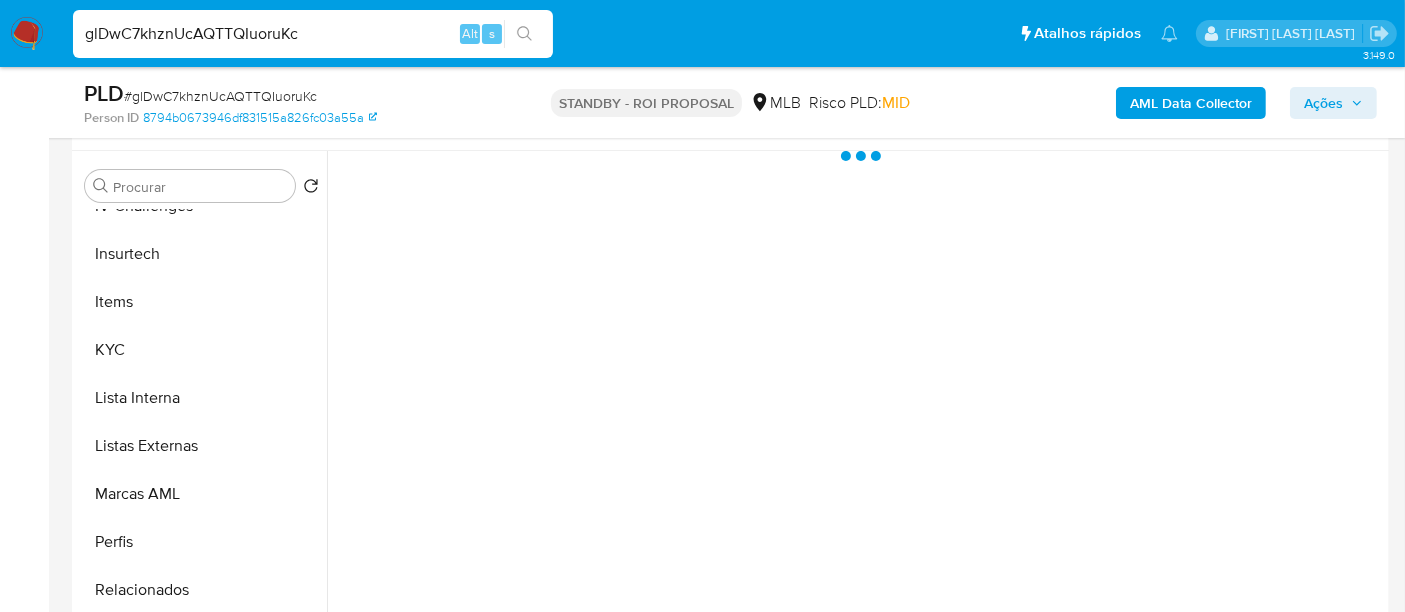 scroll, scrollTop: 333, scrollLeft: 0, axis: vertical 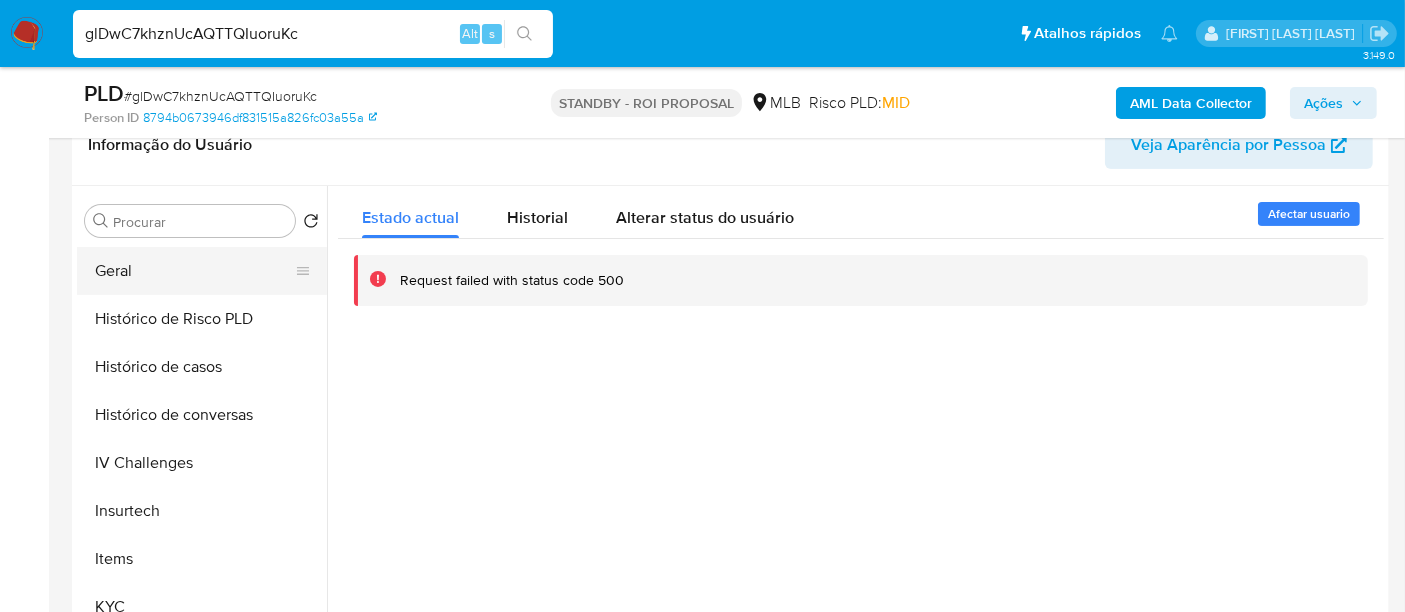 click on "Geral" at bounding box center [194, 271] 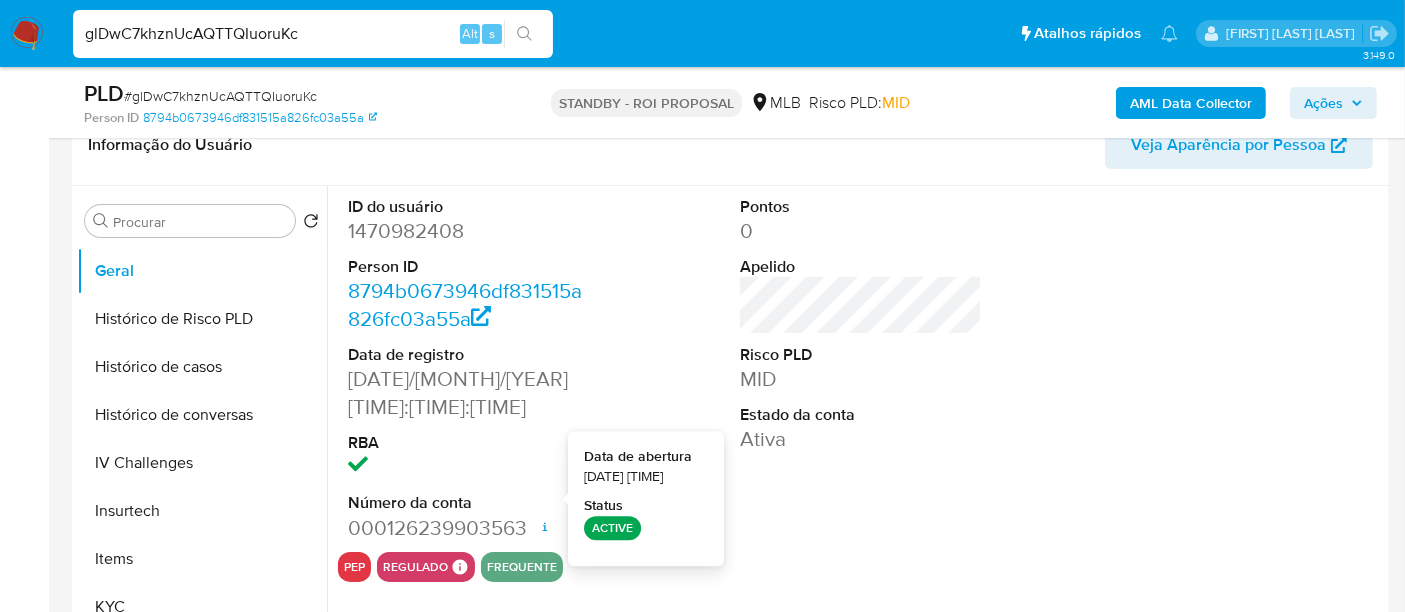 type 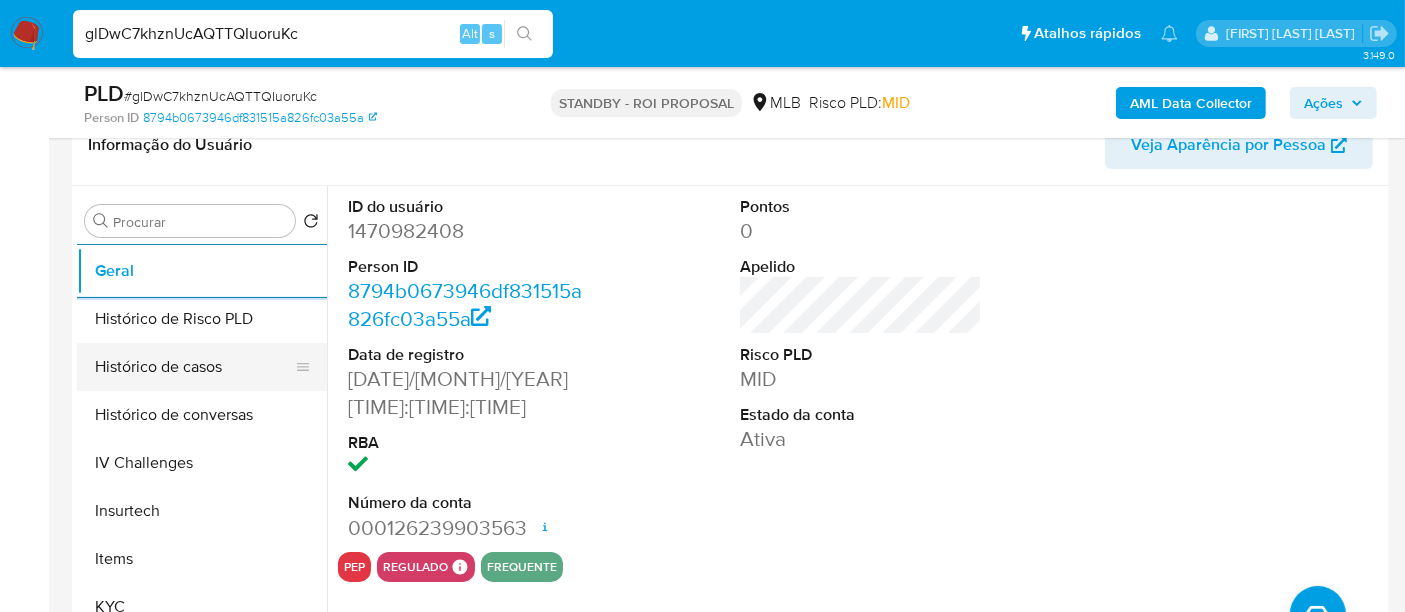 scroll, scrollTop: 844, scrollLeft: 0, axis: vertical 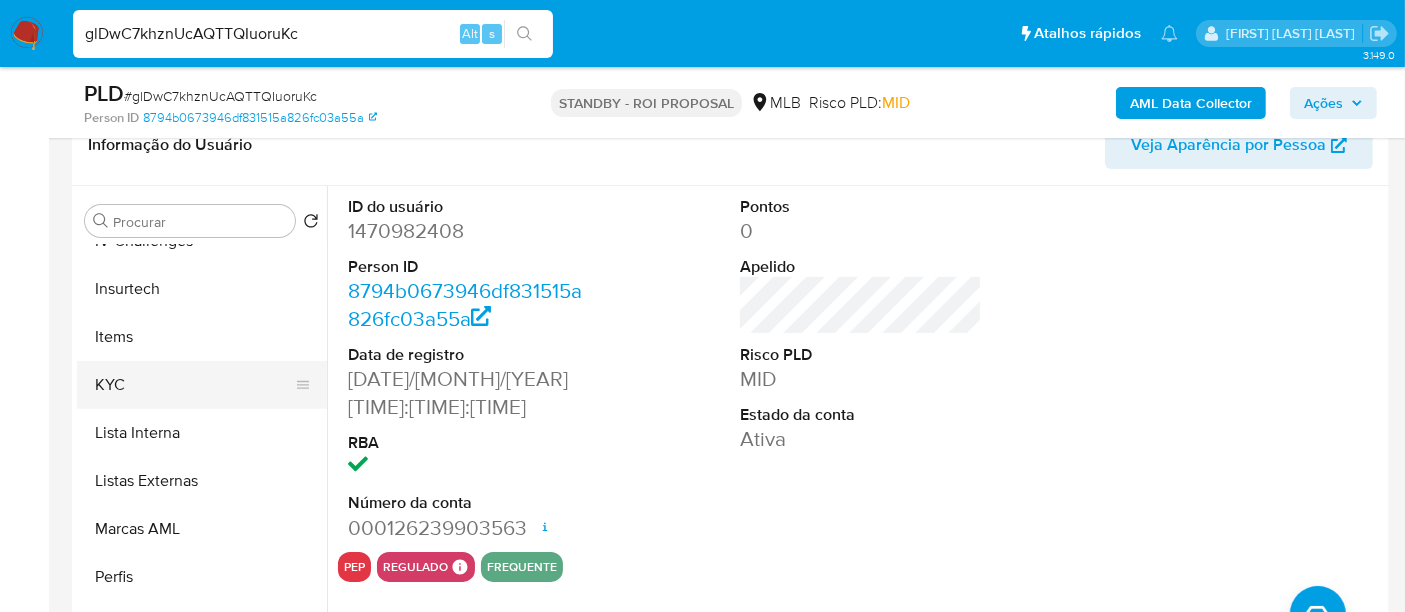 click on "KYC" at bounding box center (194, 385) 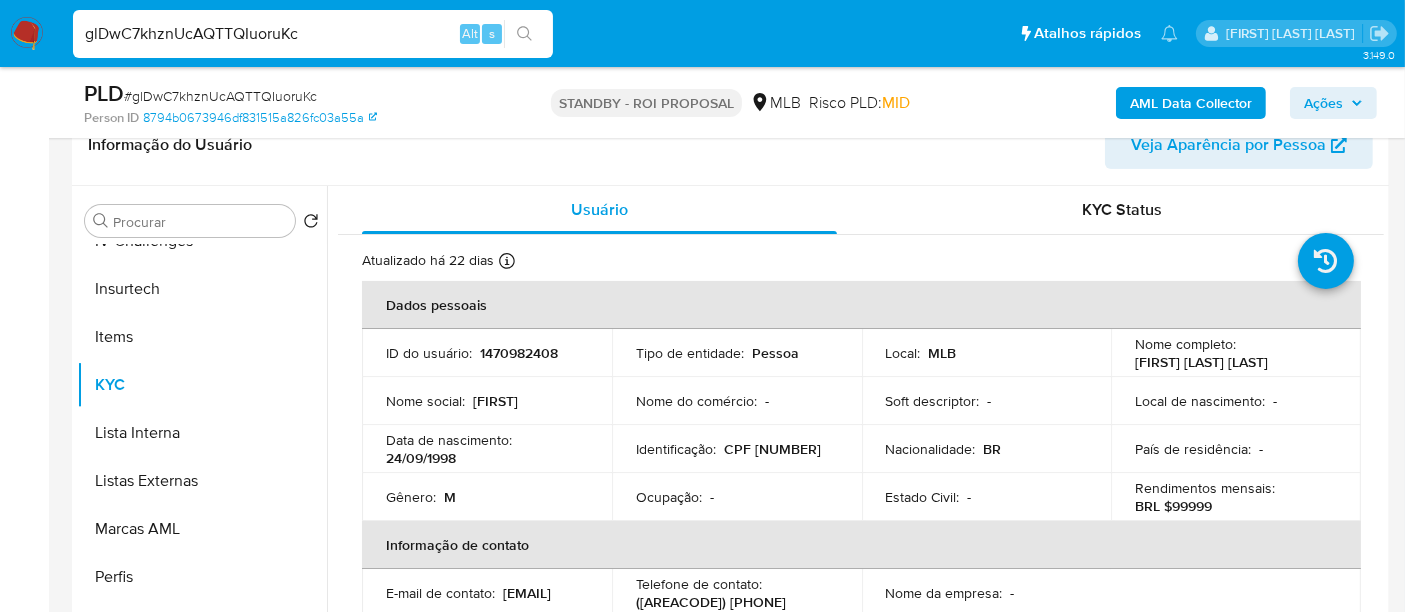 type 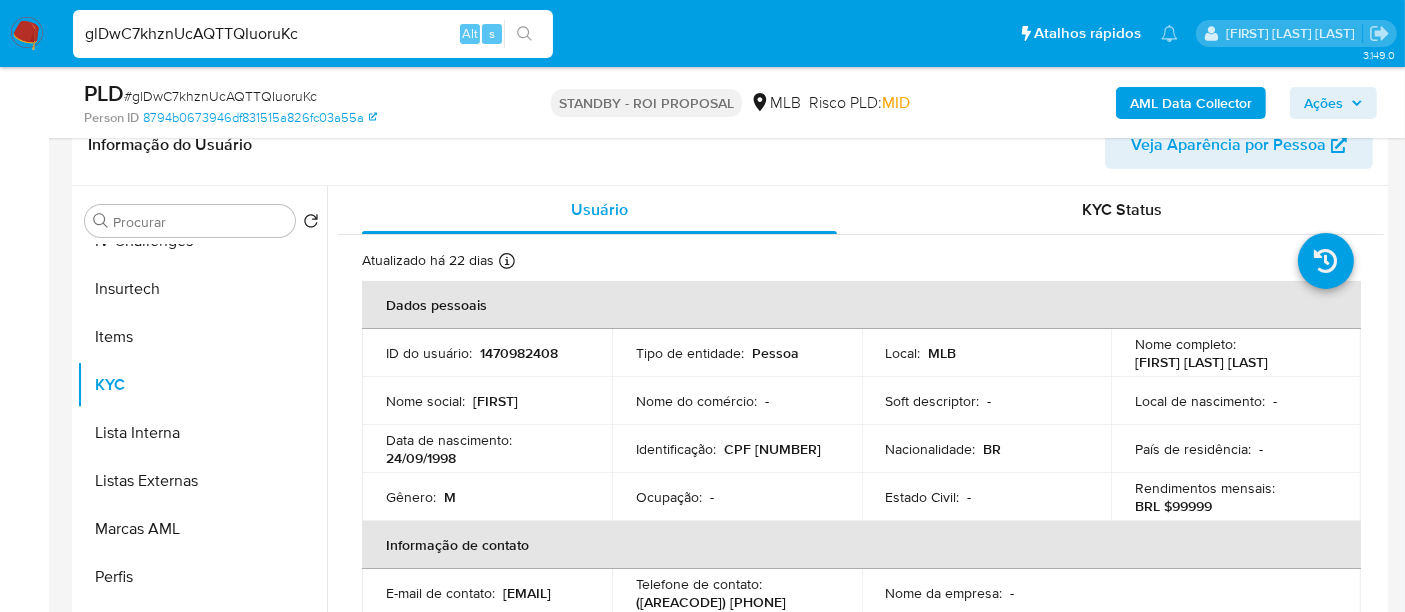 click on "glDwC7khznUcAQTTQIuoruKc" at bounding box center [313, 34] 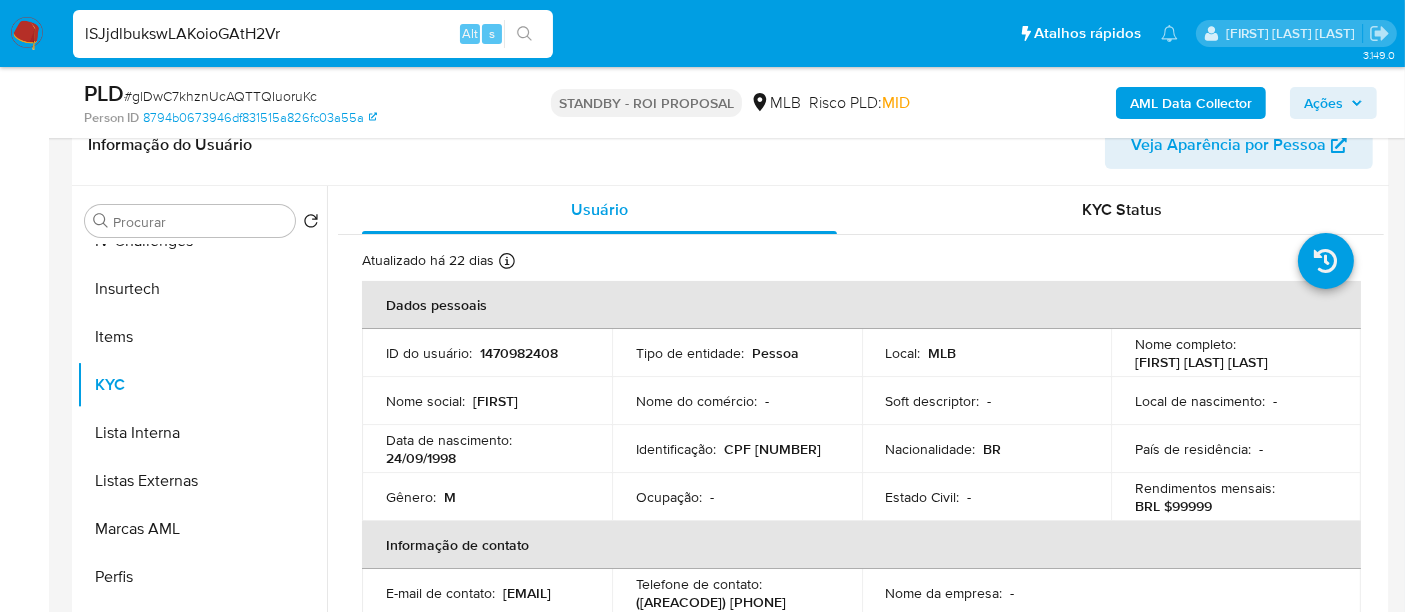 type on "lSJjdlbukswLAKoioGAtH2Vr" 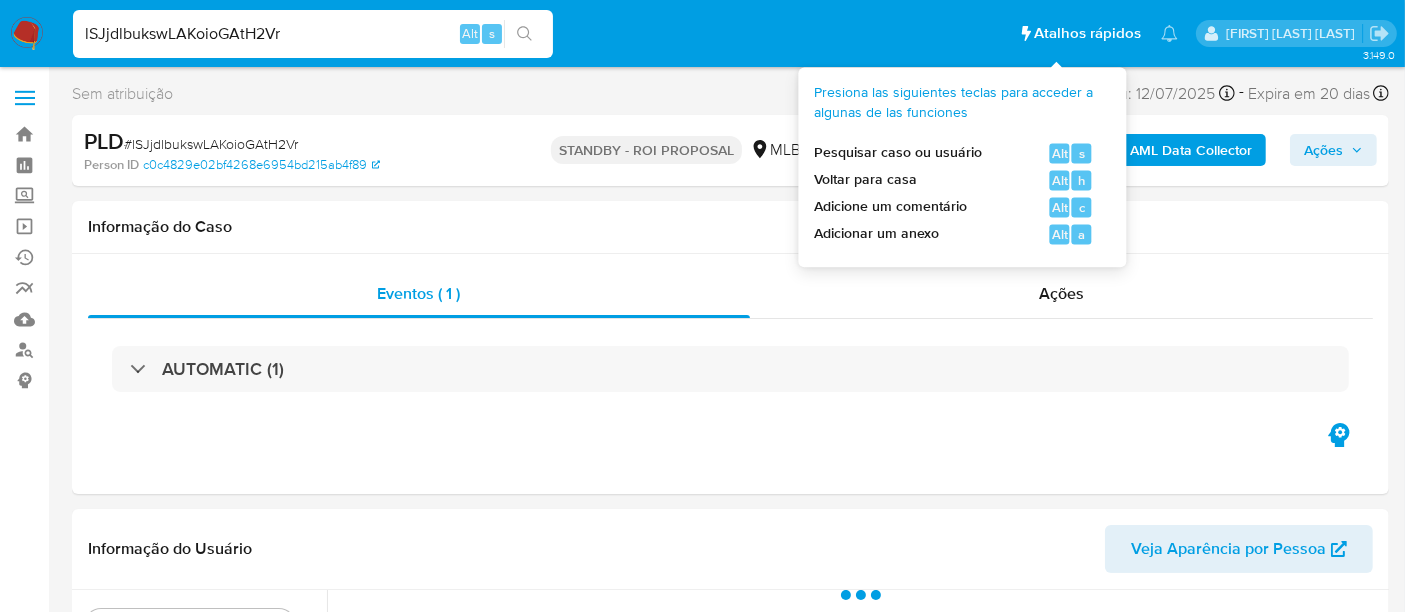 scroll, scrollTop: 333, scrollLeft: 0, axis: vertical 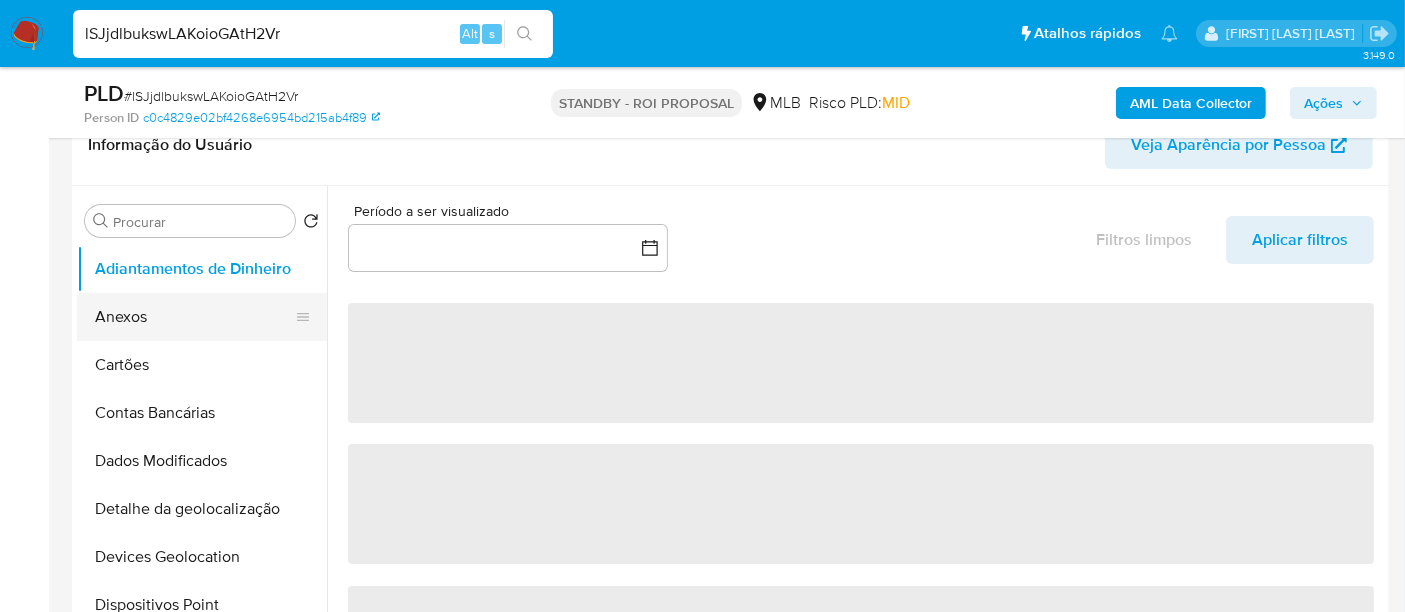 select on "10" 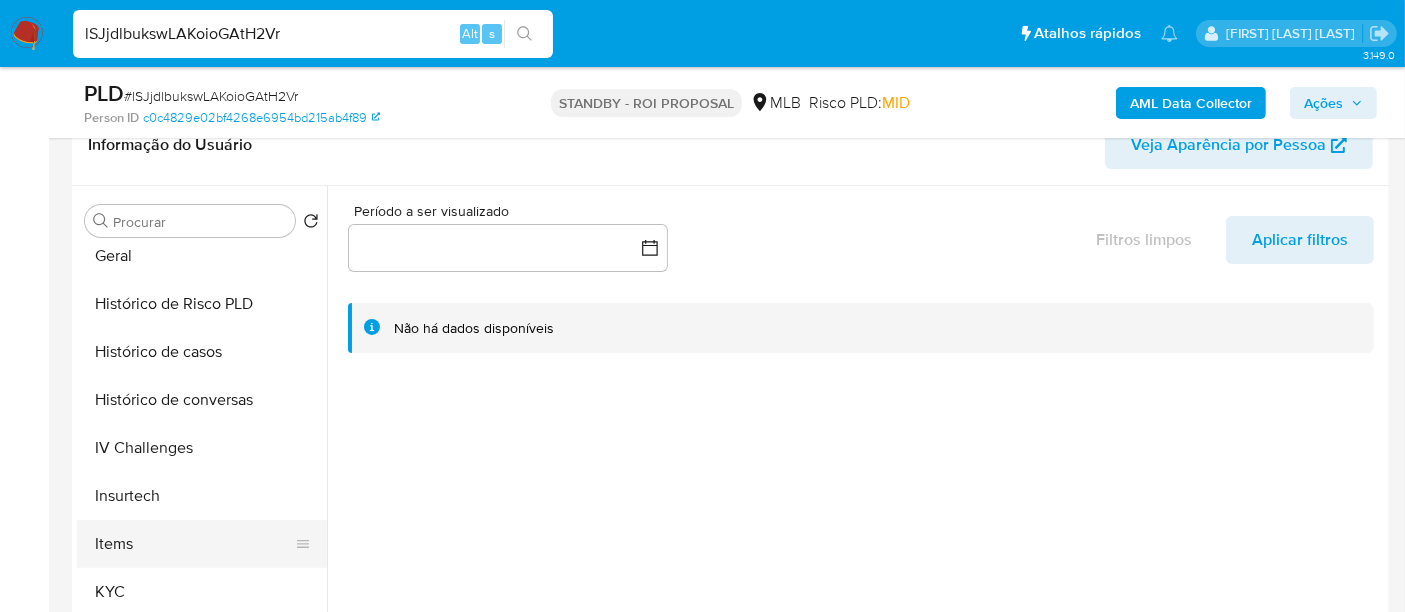 scroll, scrollTop: 777, scrollLeft: 0, axis: vertical 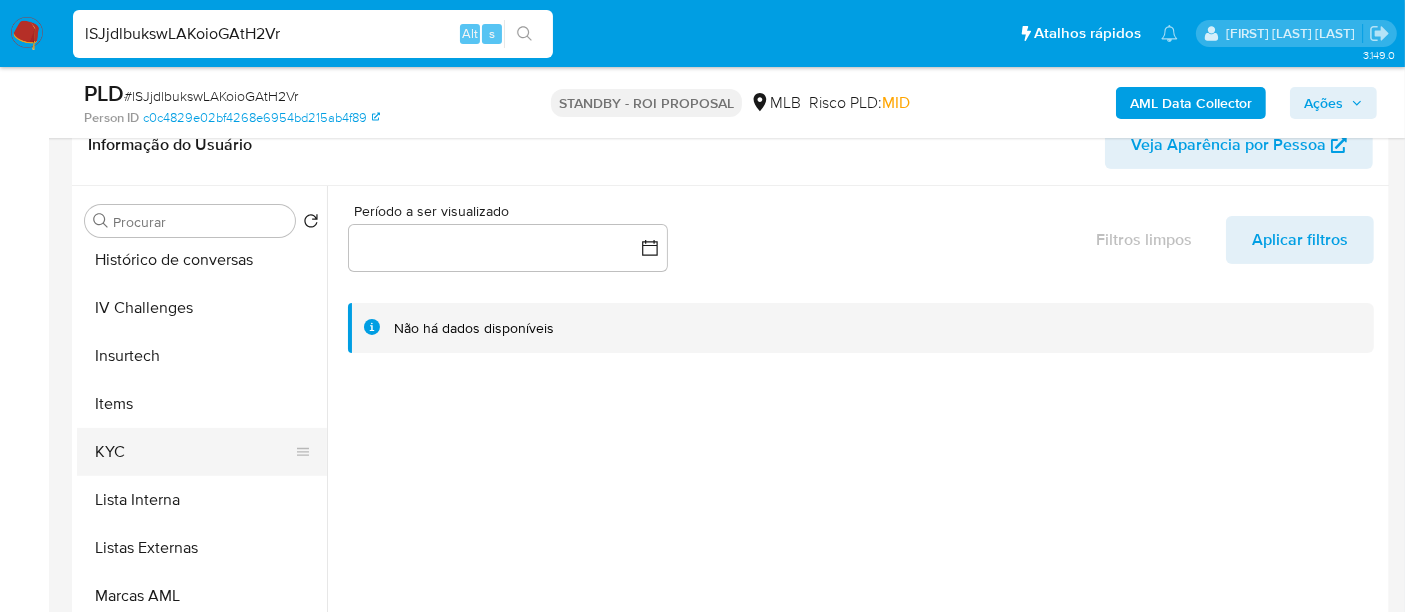 click on "KYC" at bounding box center (194, 452) 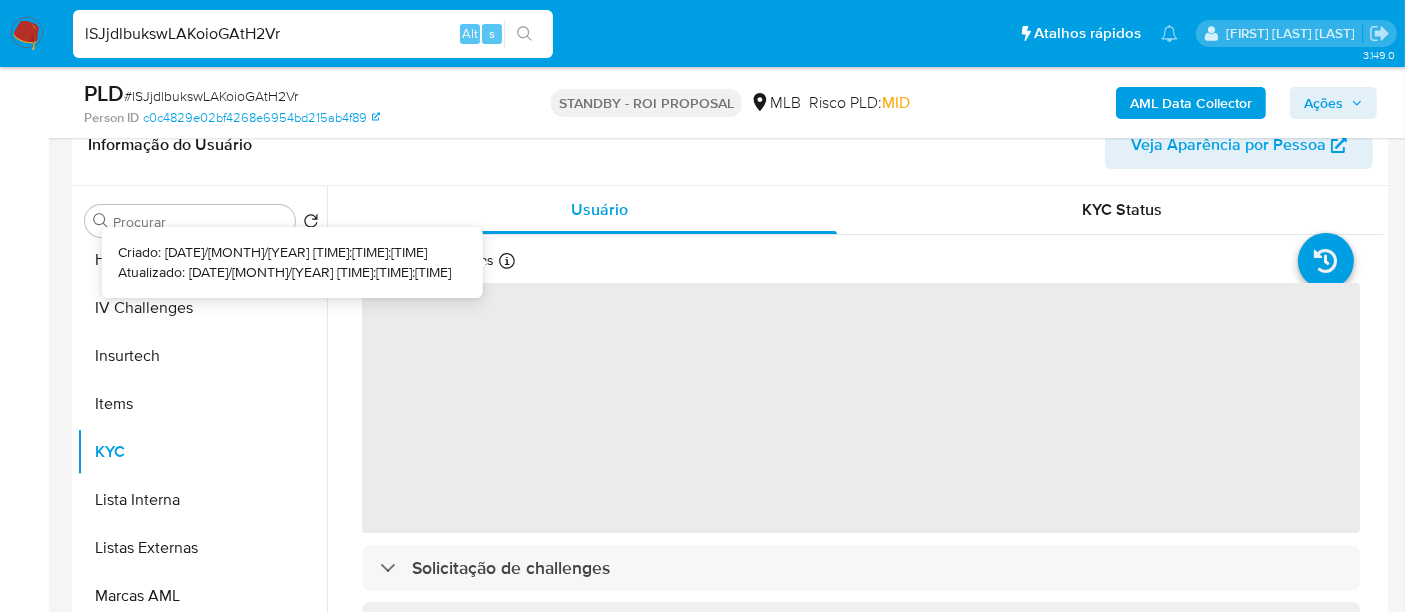 type 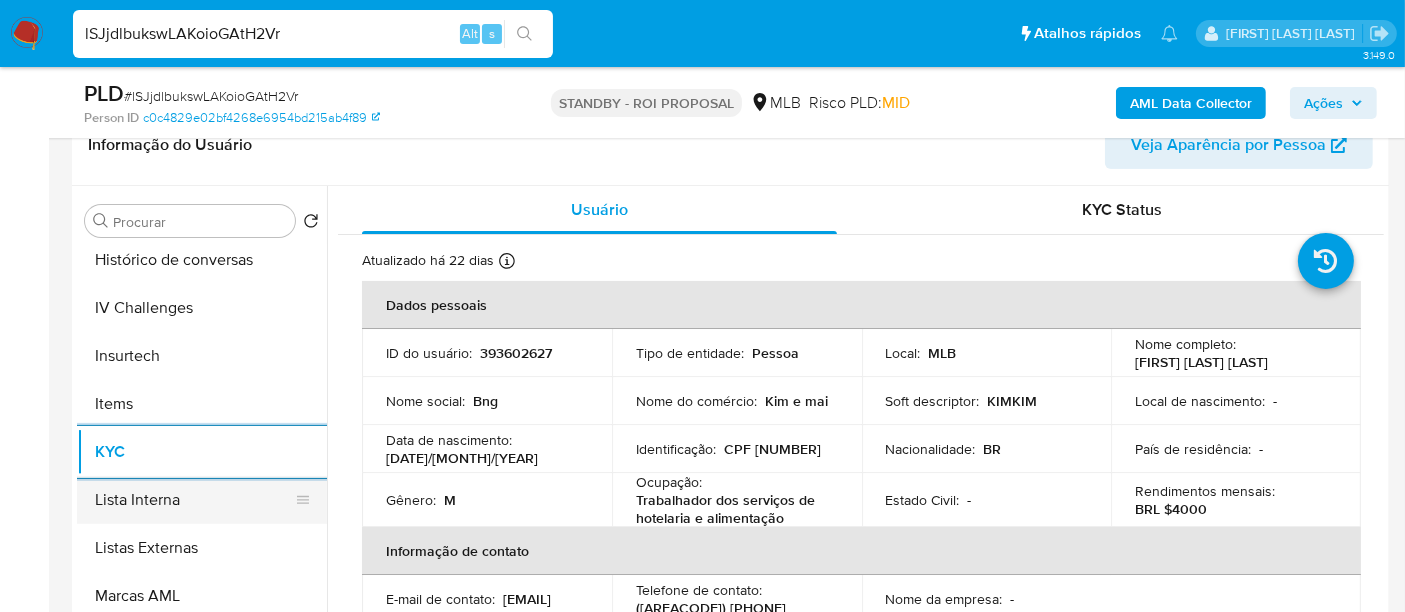 scroll, scrollTop: 555, scrollLeft: 0, axis: vertical 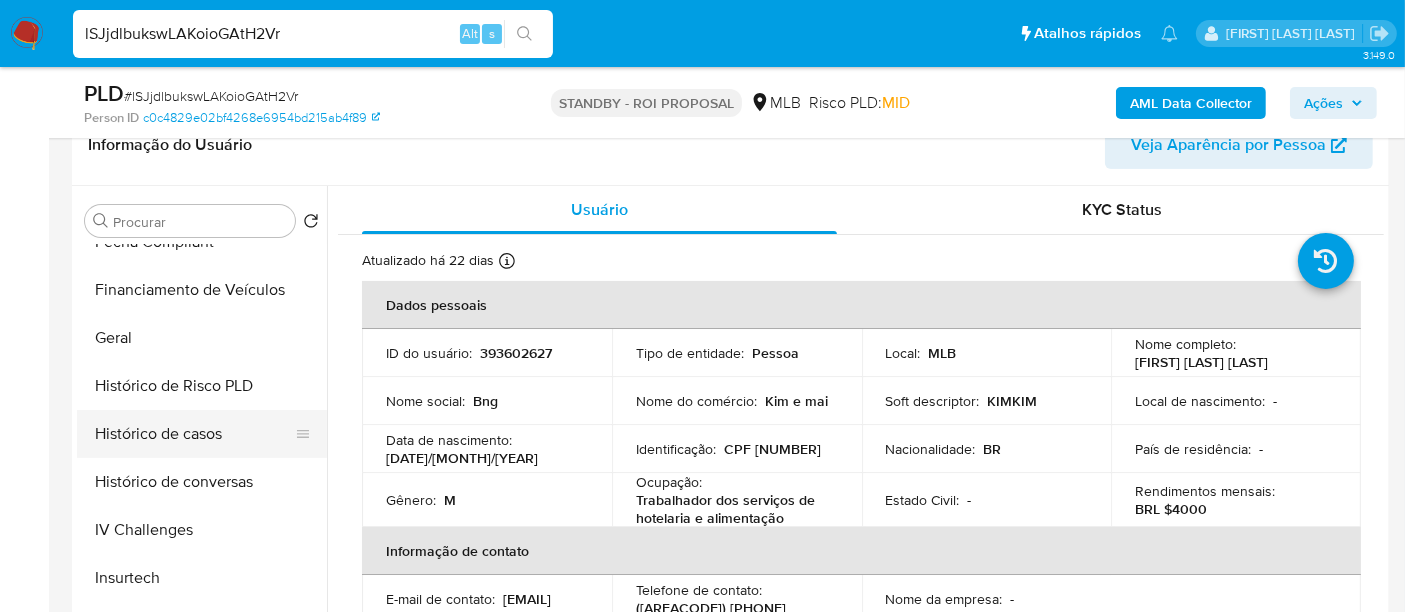 click on "Histórico de casos" at bounding box center [194, 434] 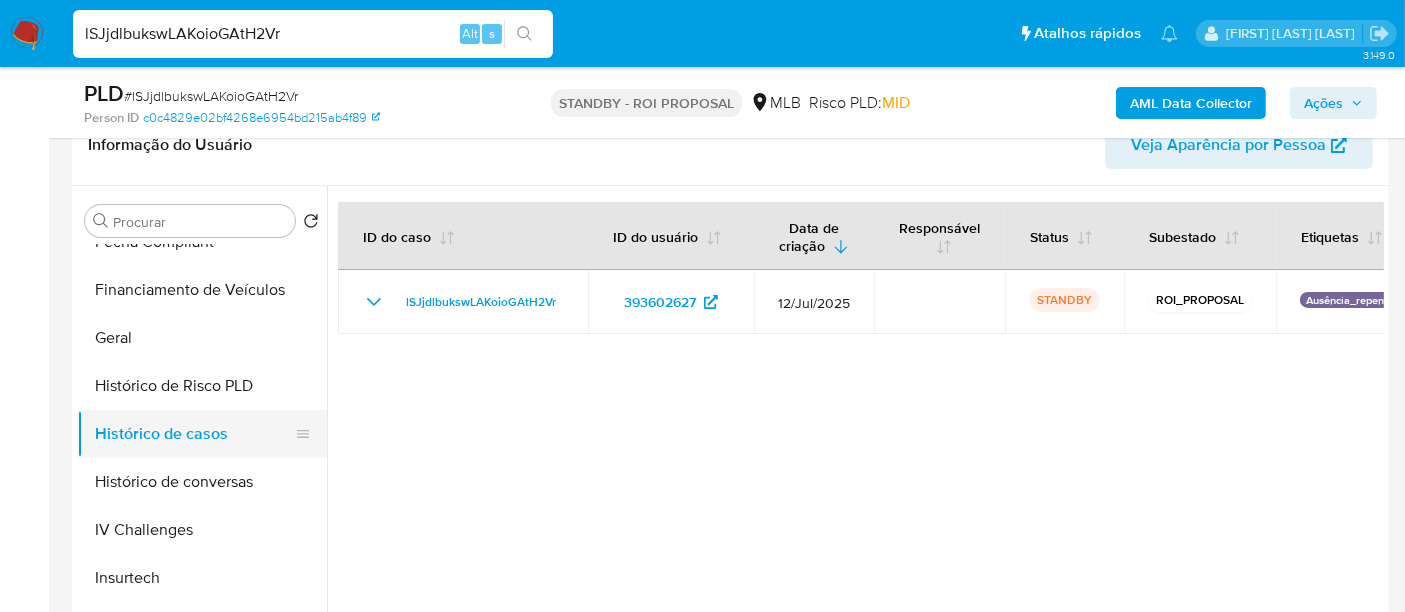 scroll, scrollTop: 222, scrollLeft: 0, axis: vertical 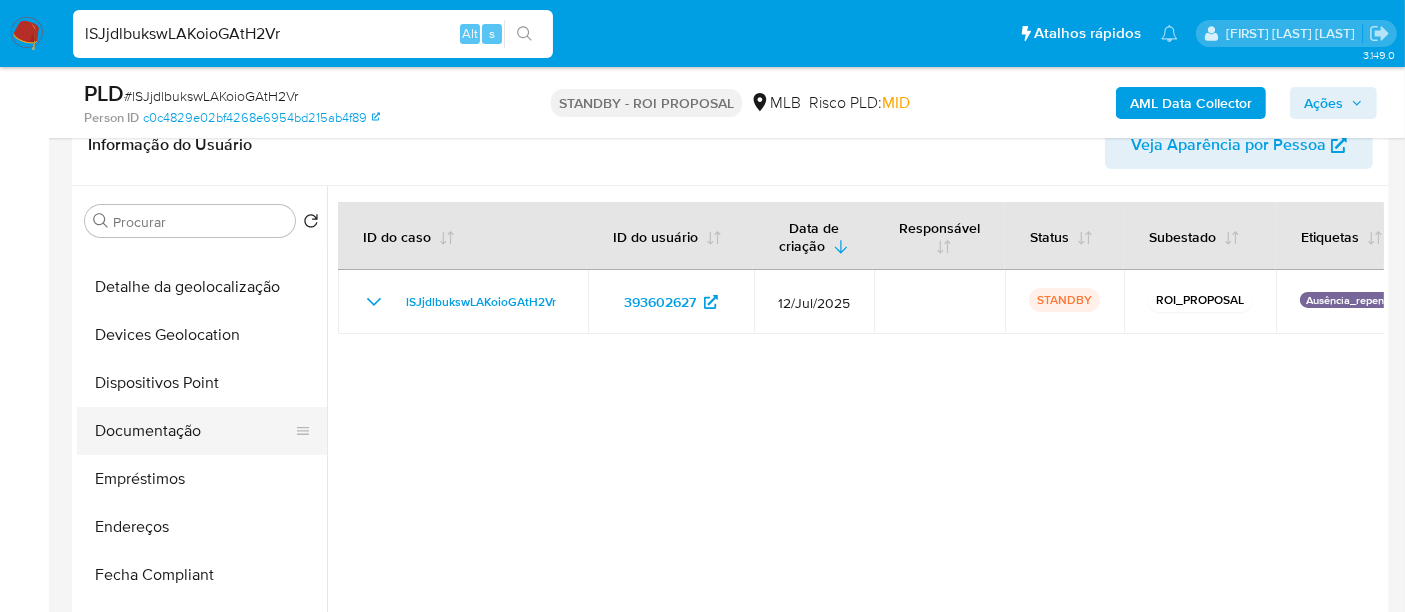 click on "Documentação" at bounding box center (194, 431) 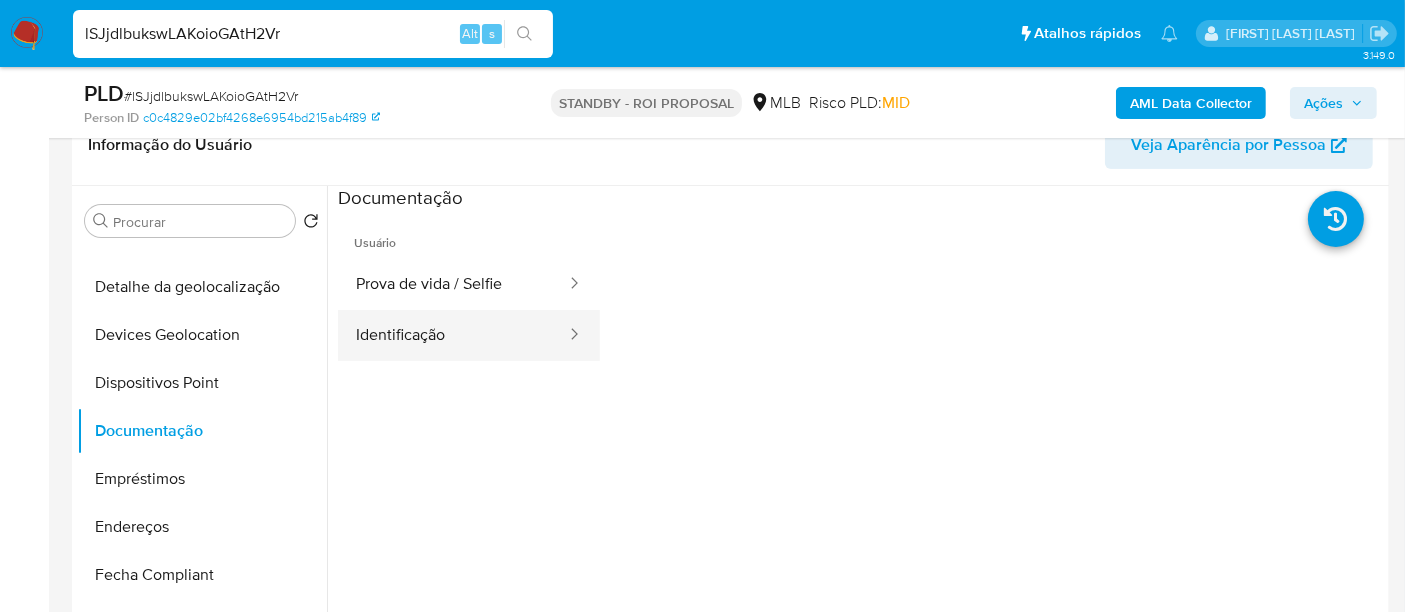 click on "Identificação" at bounding box center (453, 335) 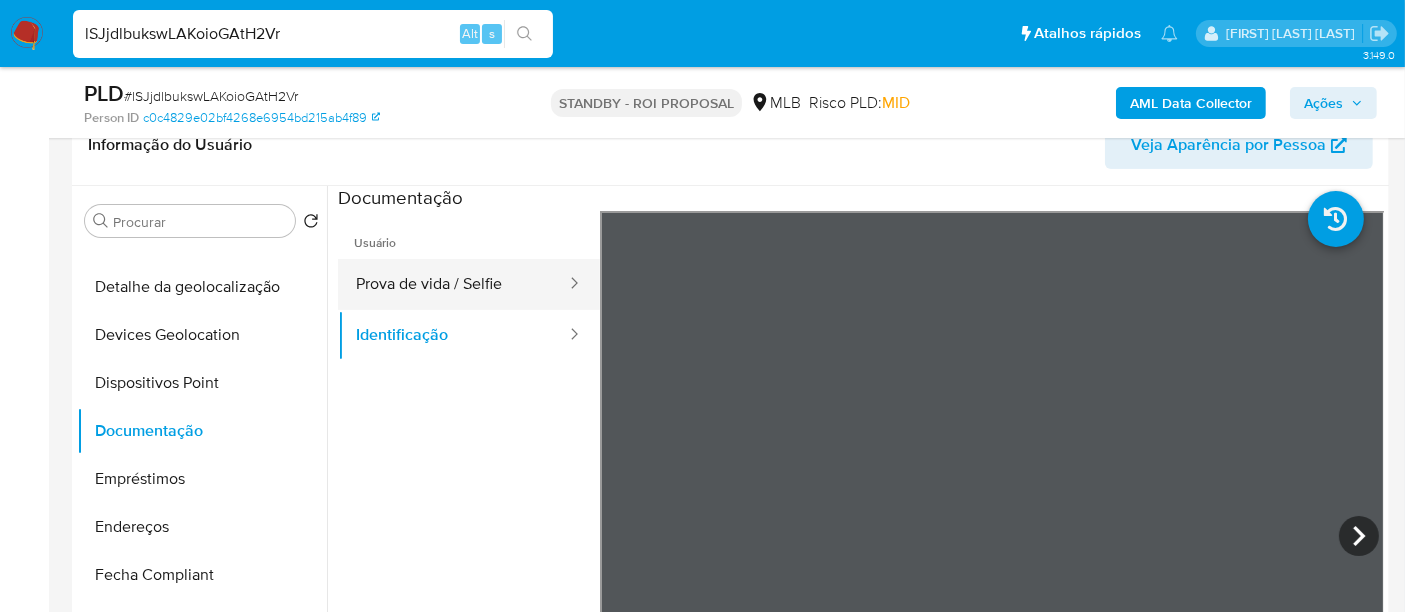 click on "Prova de vida / Selfie" at bounding box center (453, 284) 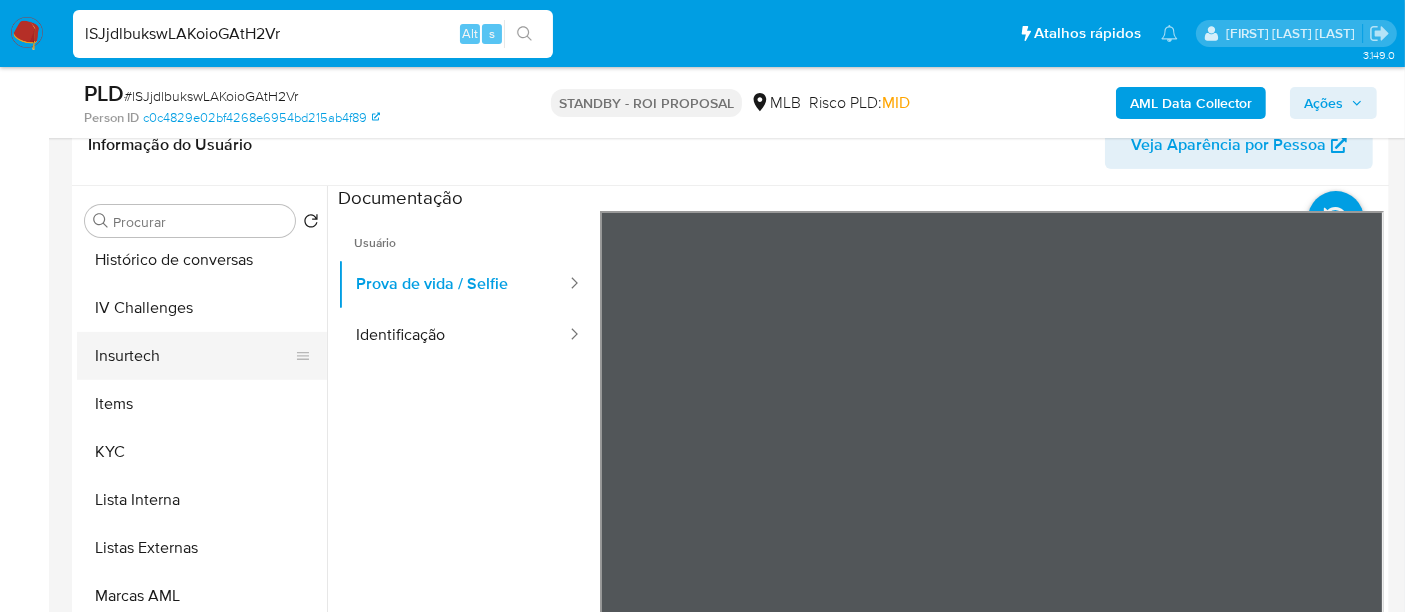 scroll, scrollTop: 844, scrollLeft: 0, axis: vertical 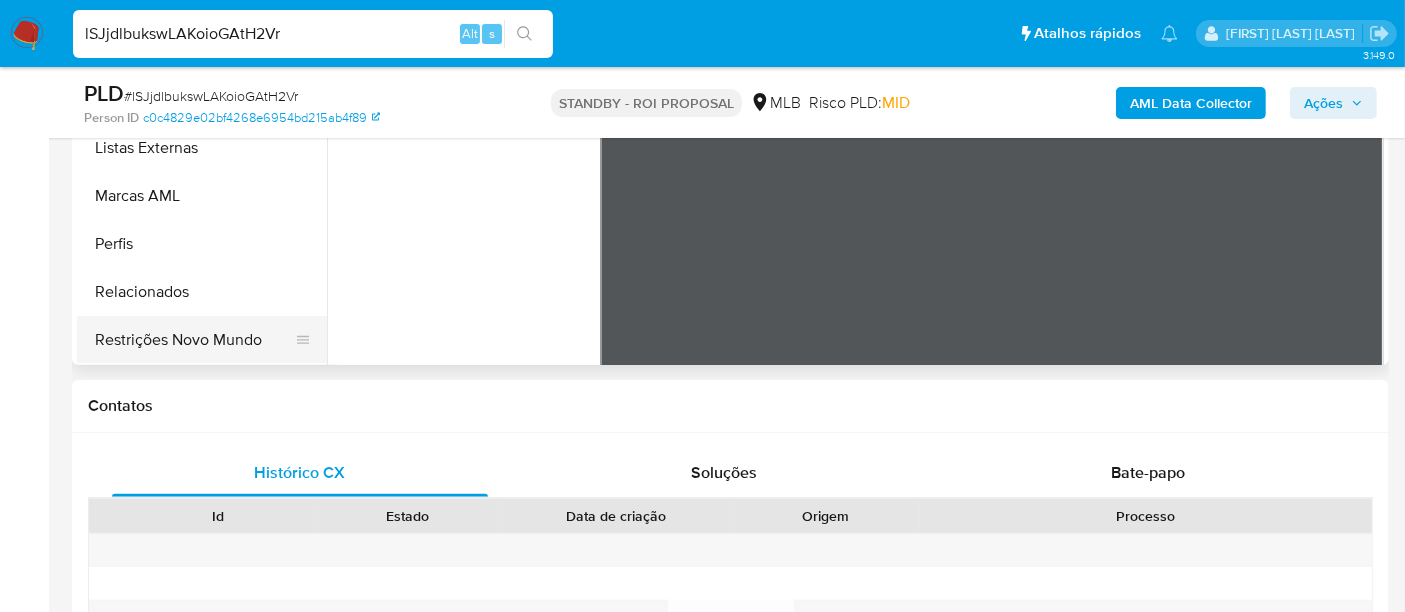 click on "Restrições Novo Mundo" at bounding box center [194, 340] 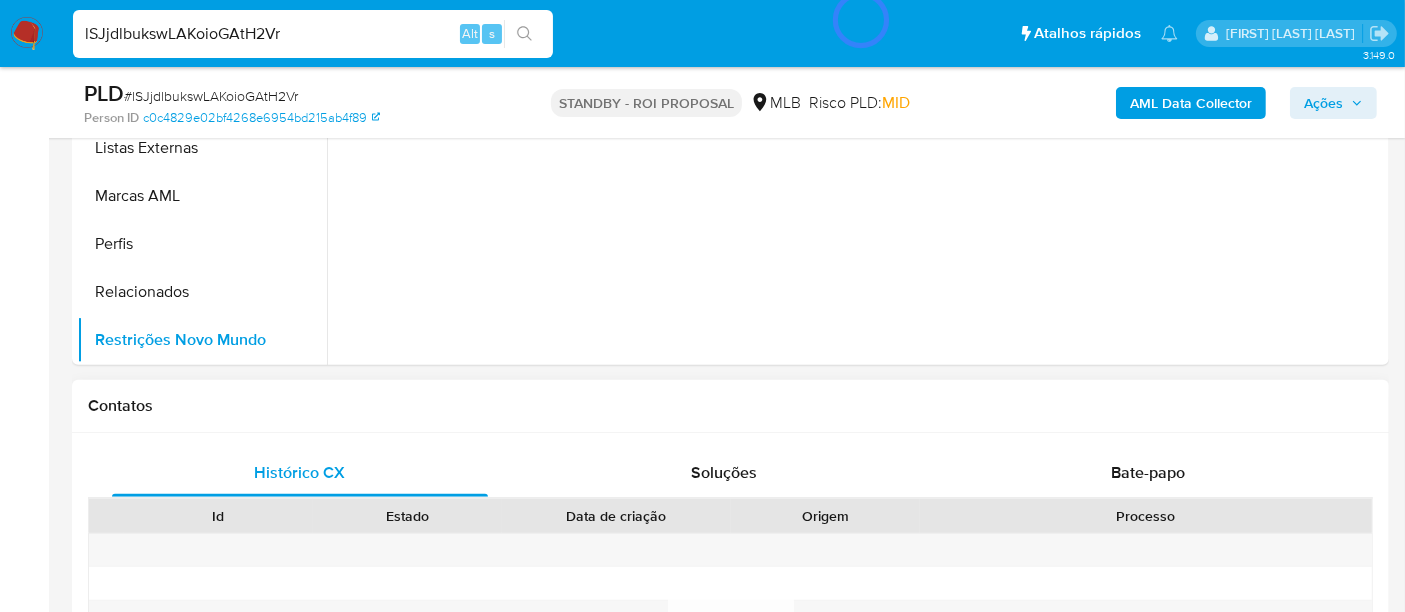 scroll, scrollTop: 444, scrollLeft: 0, axis: vertical 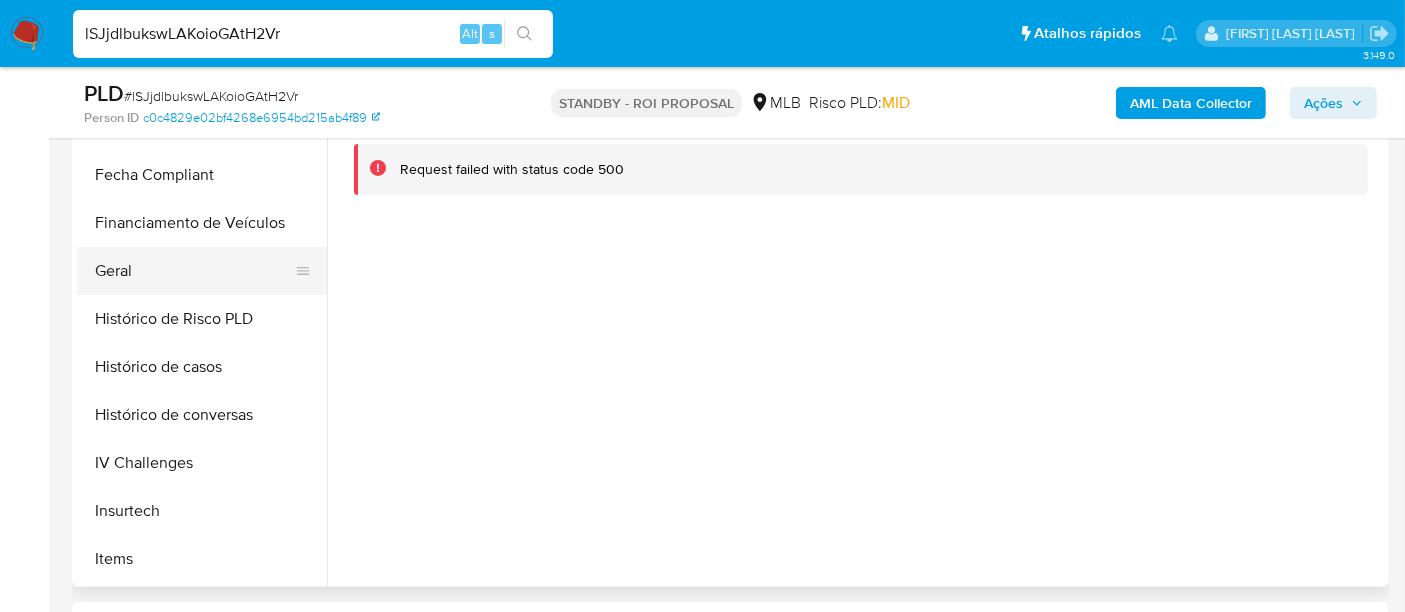 click on "Geral" at bounding box center (194, 271) 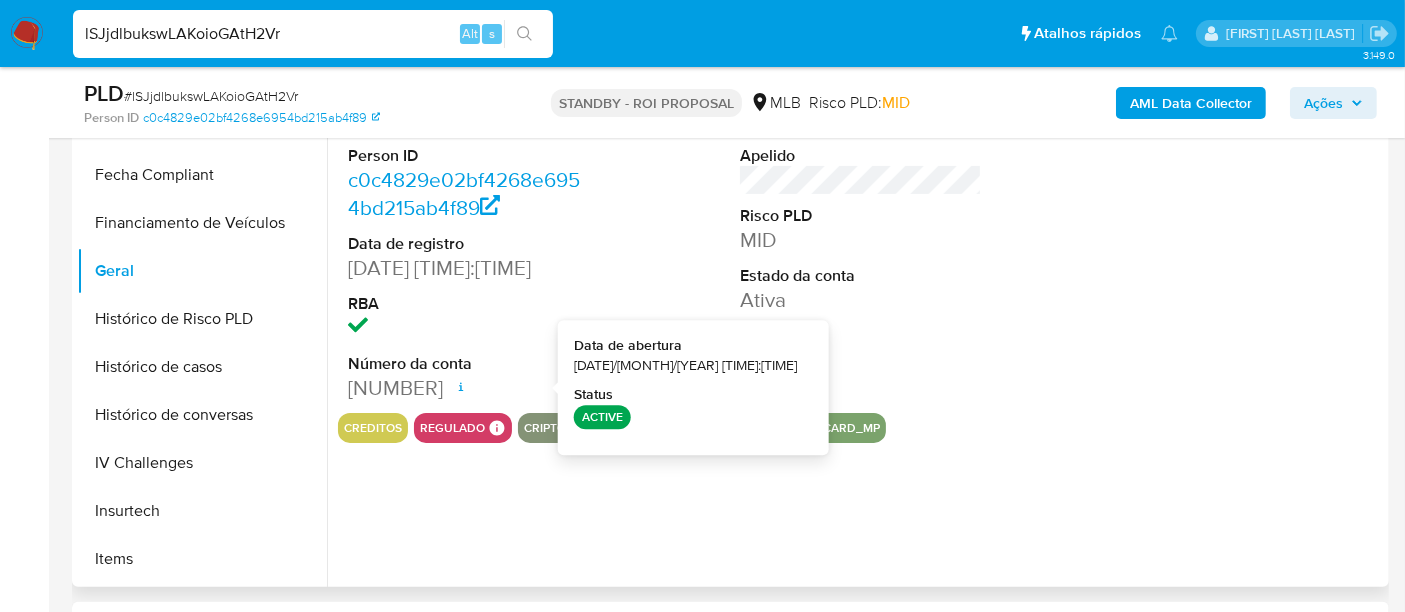 type 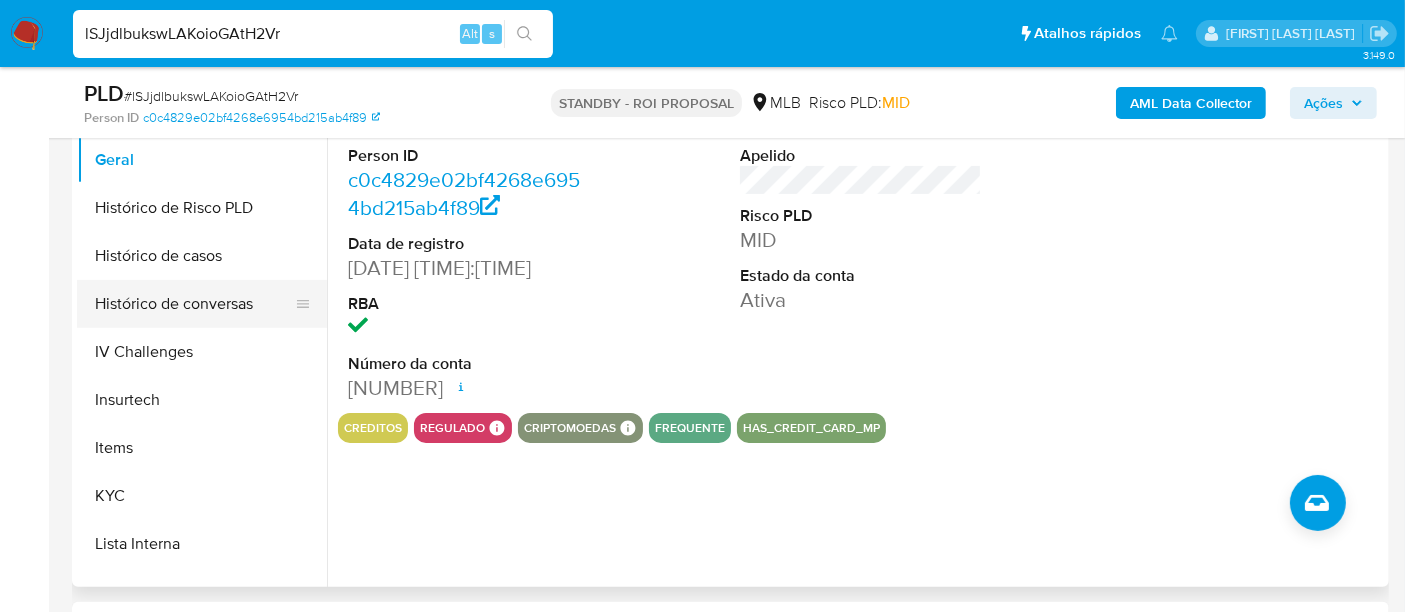 scroll, scrollTop: 733, scrollLeft: 0, axis: vertical 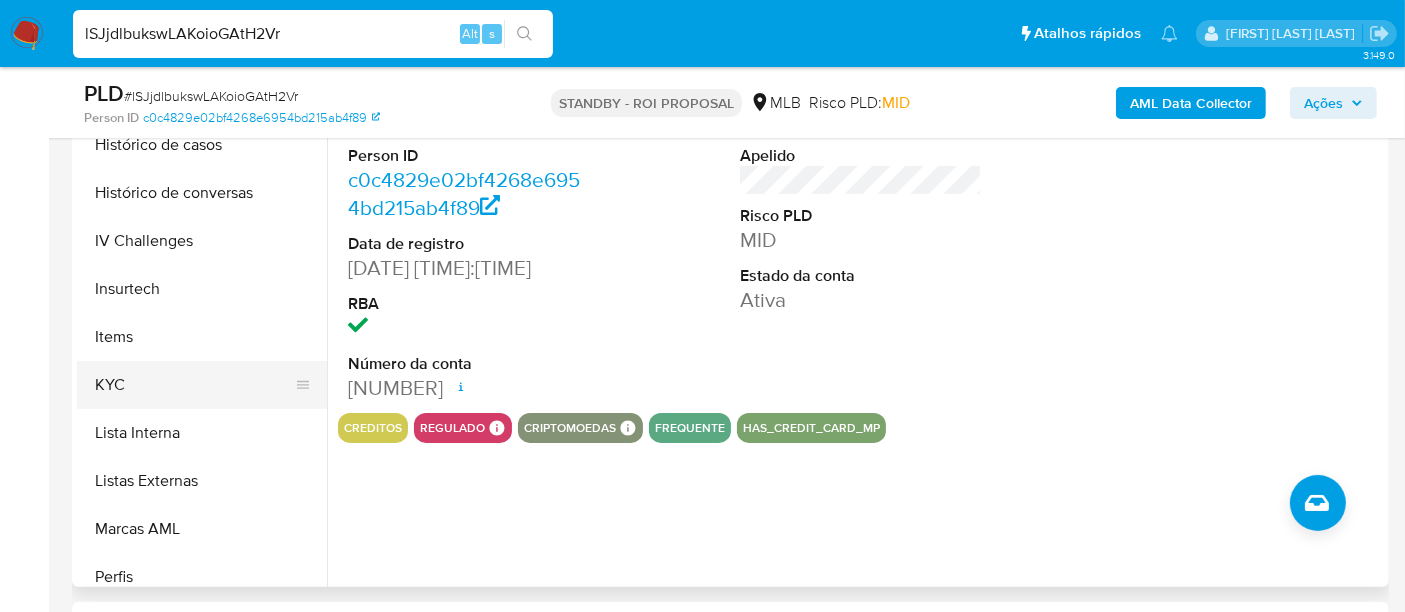 click on "KYC" at bounding box center [194, 385] 